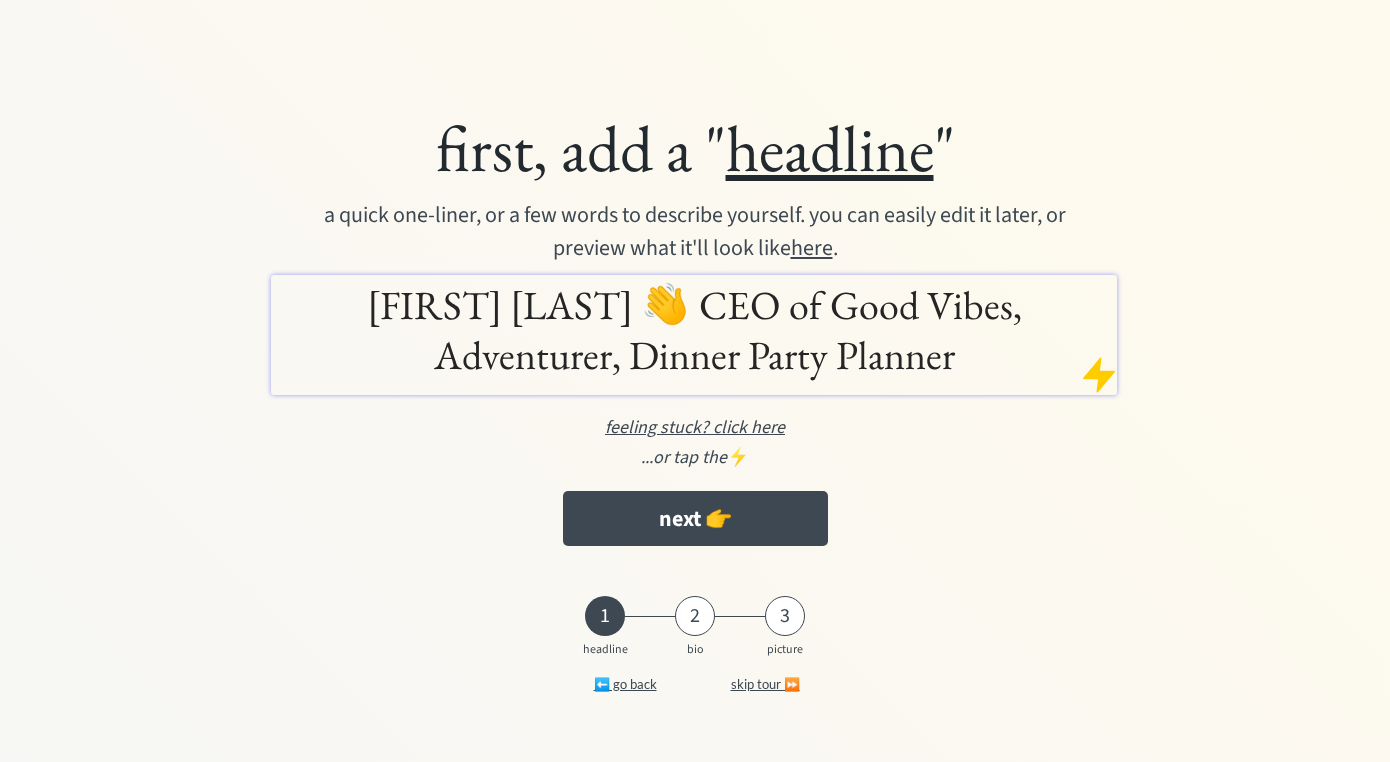 scroll, scrollTop: 0, scrollLeft: 0, axis: both 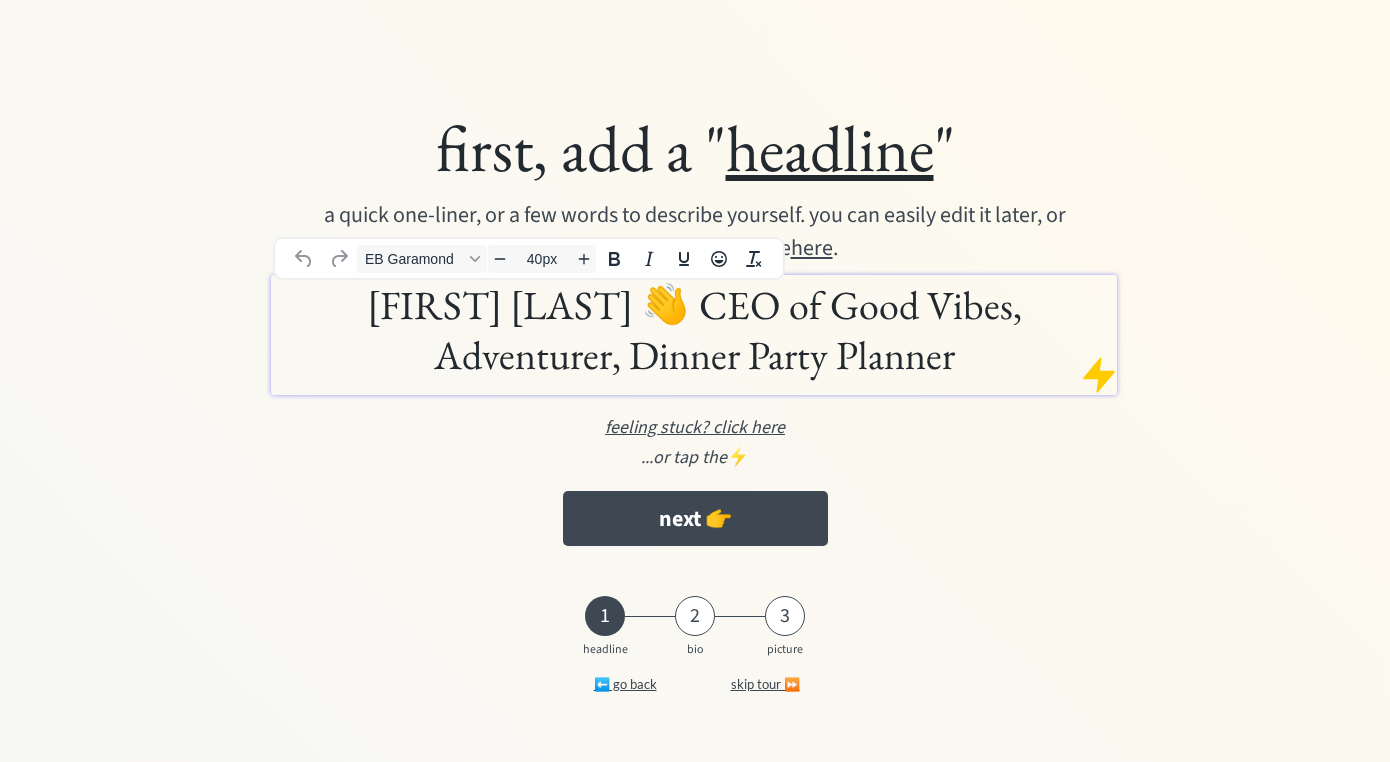 drag, startPoint x: 973, startPoint y: 366, endPoint x: 718, endPoint y: 306, distance: 261.96375 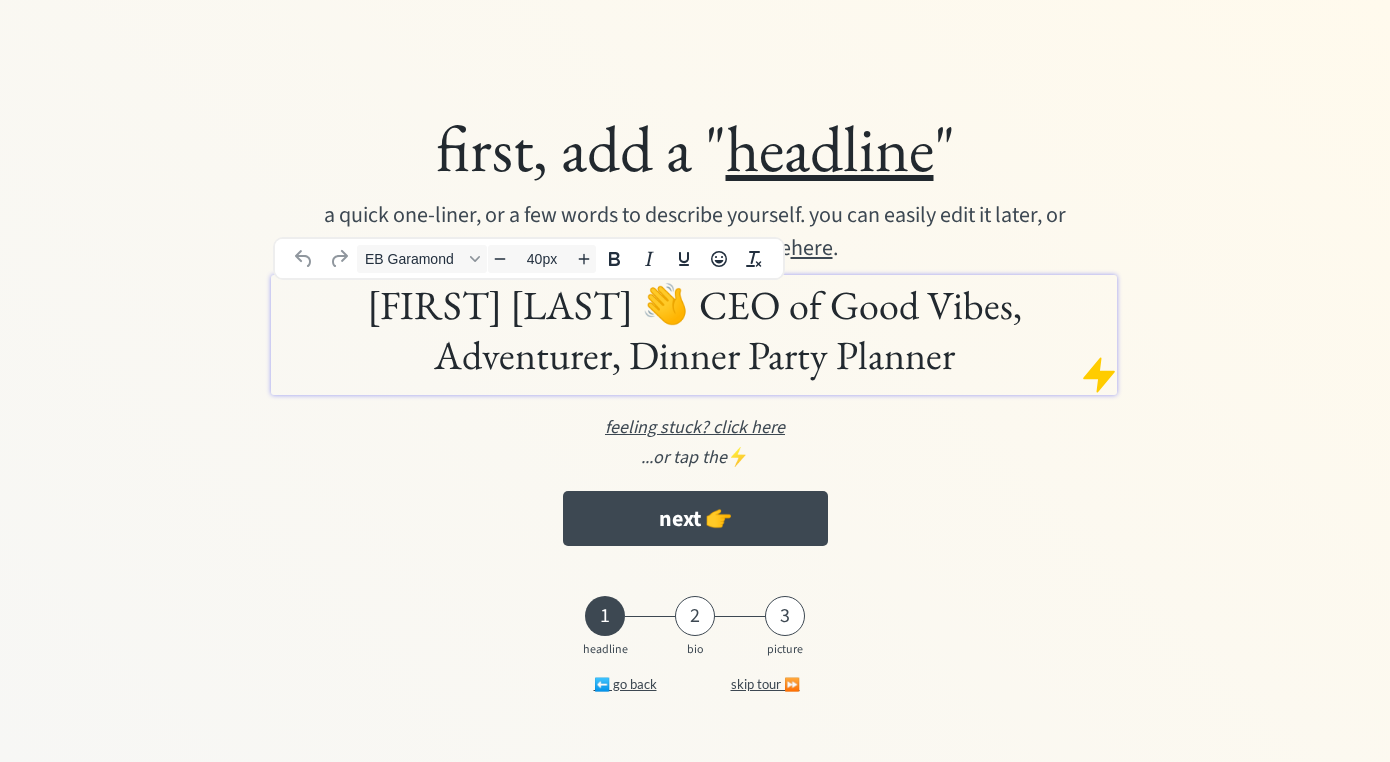 click on "[FIRST] [LAST] 👋 CEO of Good Vibes, Adventurer, Dinner Party Planner" at bounding box center (694, 330) 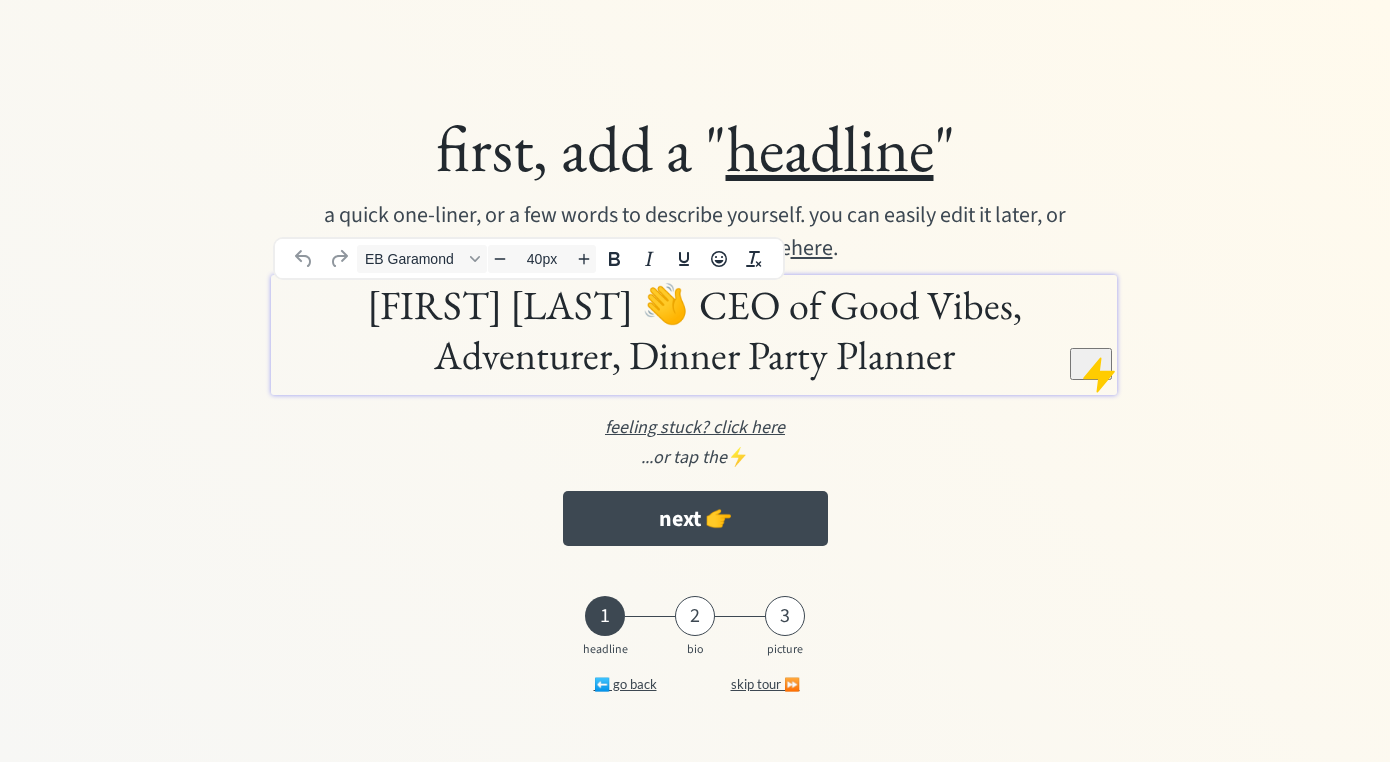 type 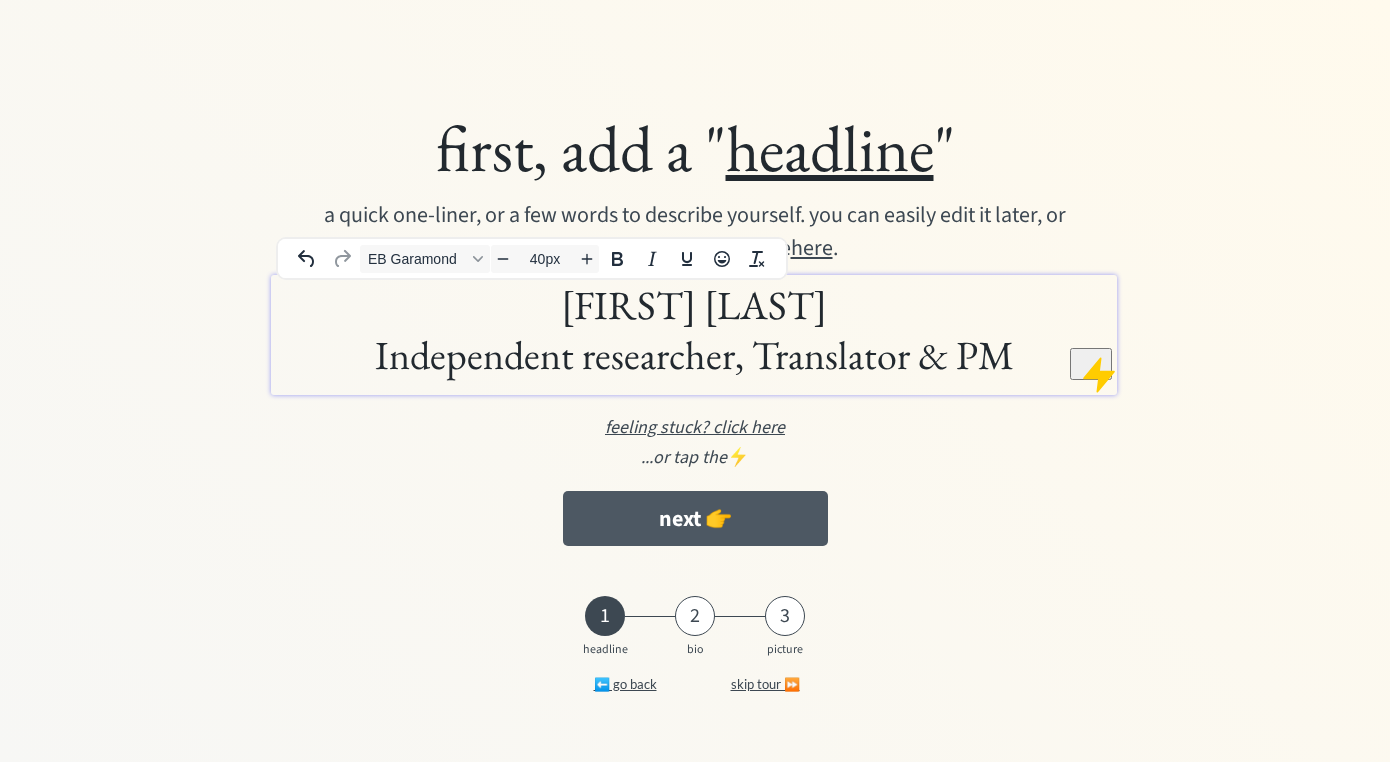 click on "next 👉" at bounding box center (695, 518) 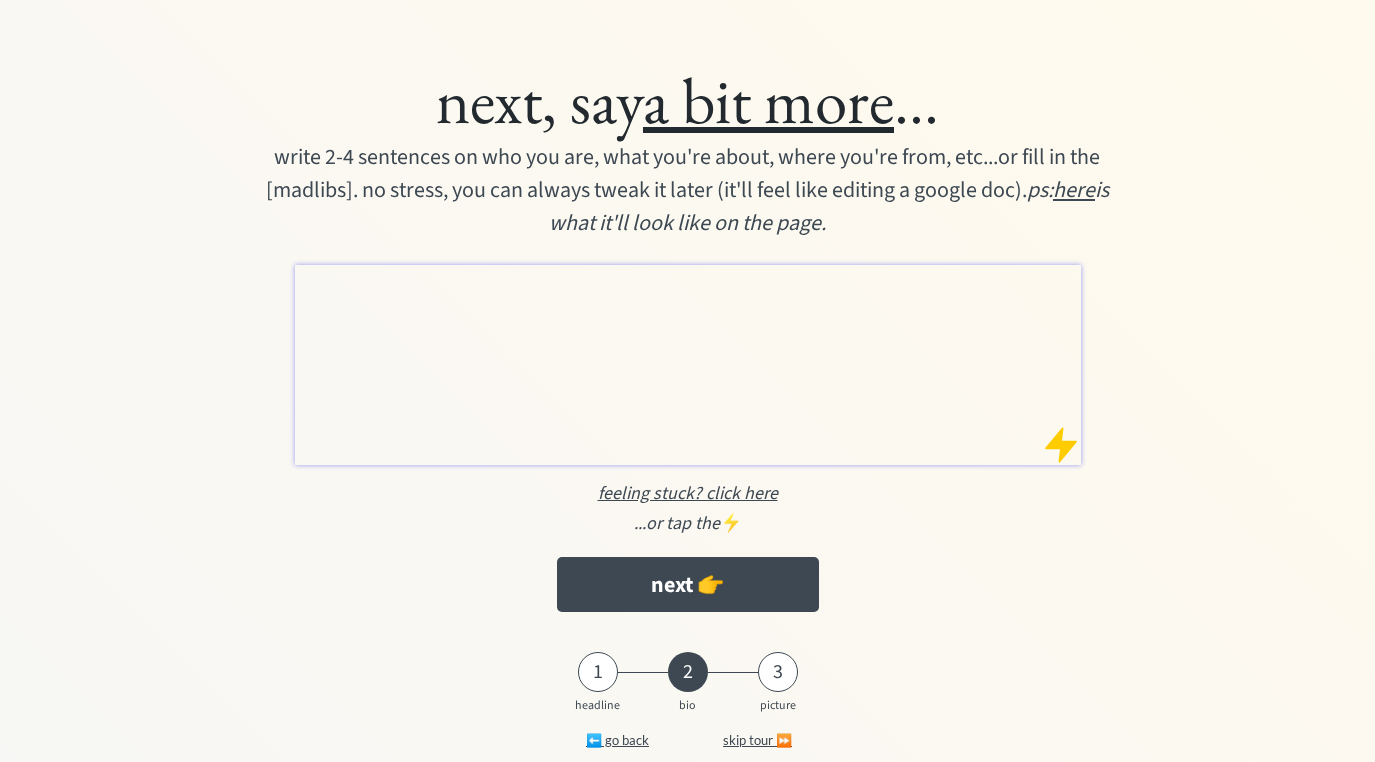 scroll, scrollTop: 0, scrollLeft: 0, axis: both 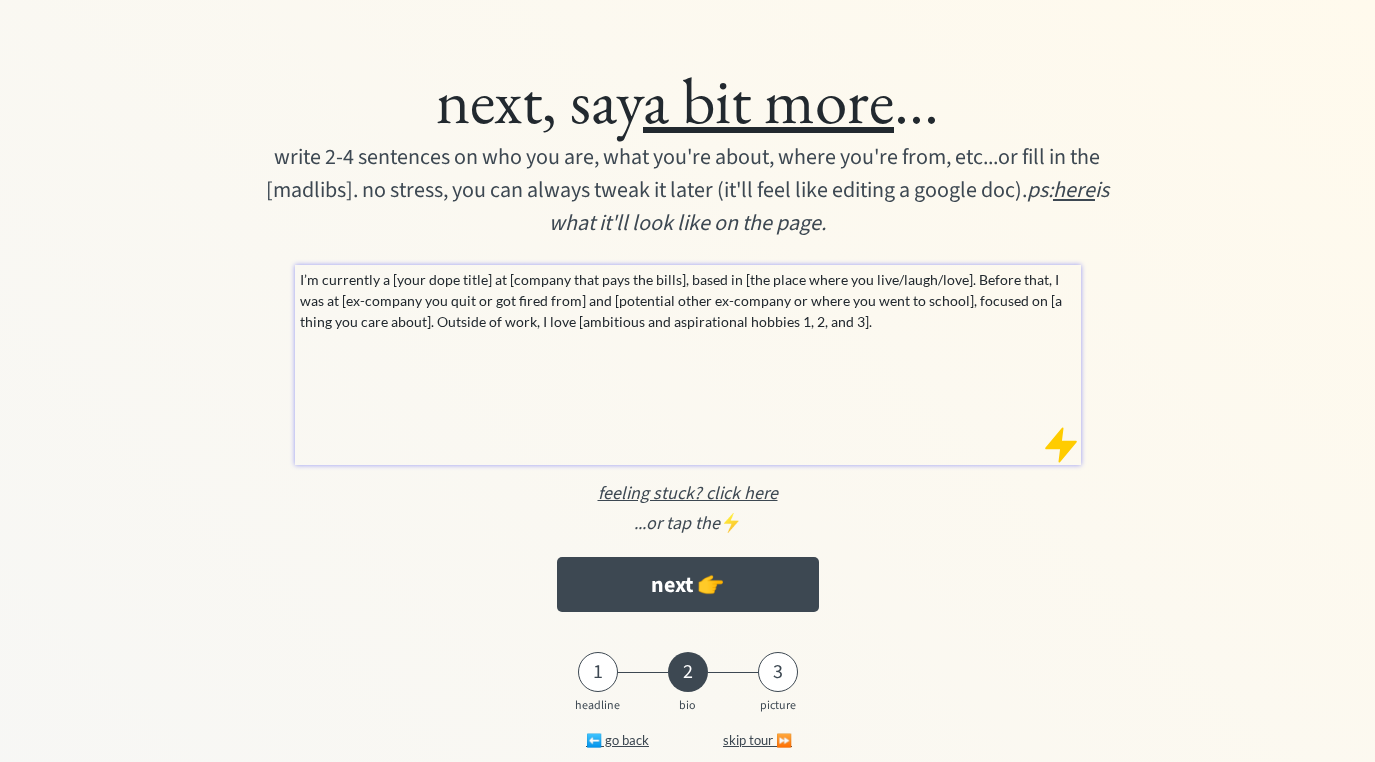 click on "I’m currently a [your dope title] at [company that pays the bills], based in [the place where you live/laugh/love]. Before that, I was at [ex-company you quit or got fired from] and [potential other ex-company or where you went to school], focused on [a thing you care about]. Outside of work, I love [ambitious and aspirational hobbies 1, 2, and 3]." at bounding box center [688, 365] 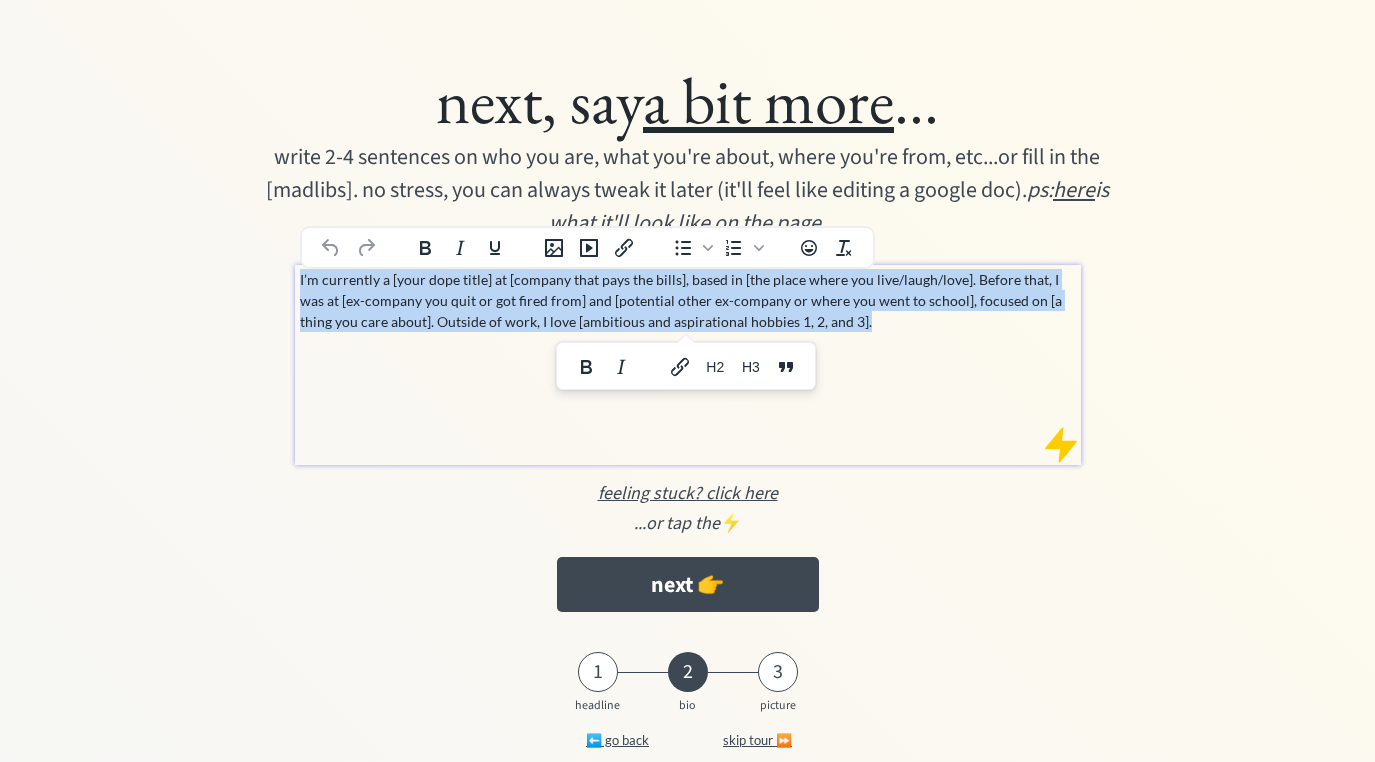 drag, startPoint x: 316, startPoint y: 281, endPoint x: 146, endPoint y: 247, distance: 173.36667 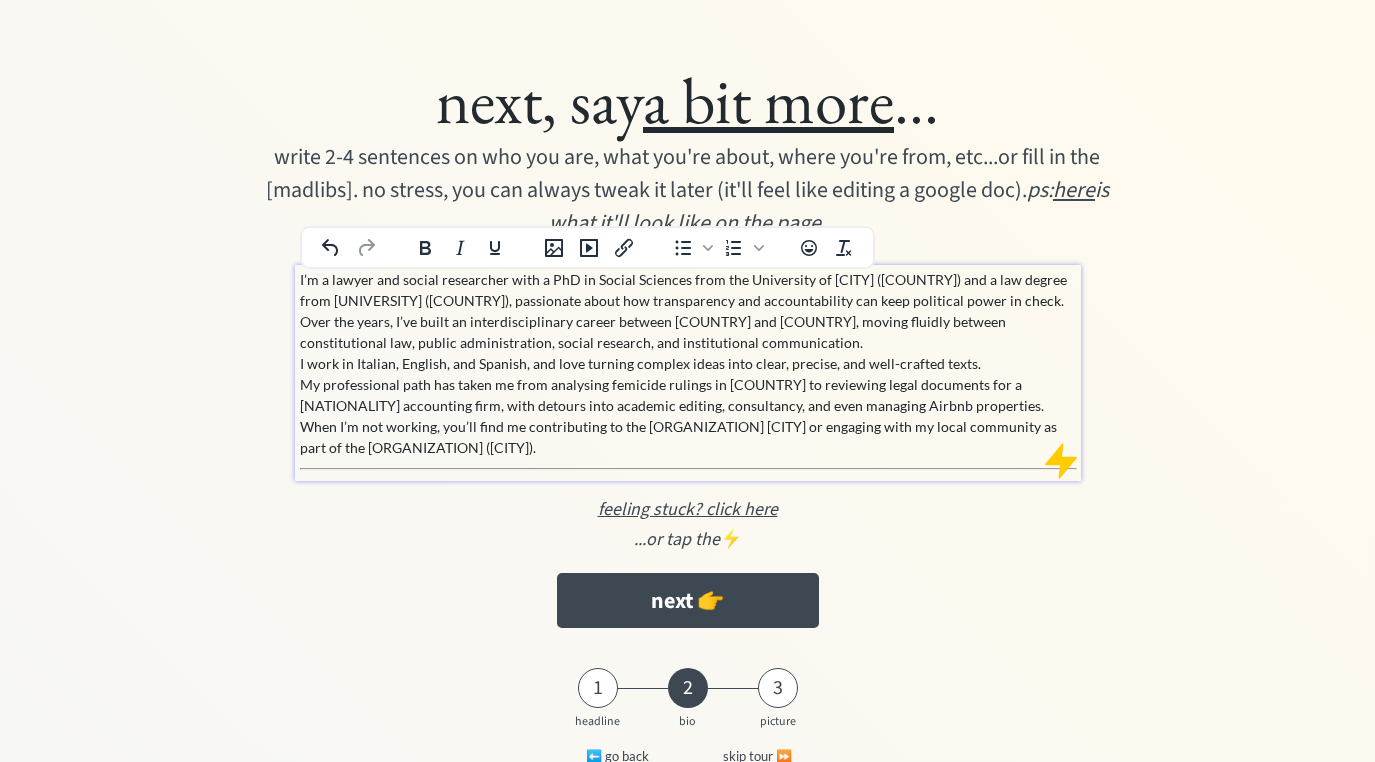 click on "I’m a lawyer and social researcher with a PhD in Social Sciences from the University of Sassari (Italy) and a law degree from UNAM (Mexico), passionate about how transparency and accountability can keep political power in check. Over the years, I’ve built an interdisciplinary career between Italy and Mexico, moving fluidly between constitutional law, public administration, social research, and institutional communication. I work in Italian, English, and Spanish, and love turning complex ideas into clear, precise, and well-crafted texts. My professional path has taken me from analysing femicide rulings in Italy to reviewing legal documents for a Mexican accounting firm, with detours into academic editing, consultancy, and even managing Airbnb properties. When I’m not working, you’ll find me contributing to the Lean In Network Italy (Rome) or engaging with my local community as part of the Comitato Soci of Coop Lombardia (Bergamo)." at bounding box center (688, 363) 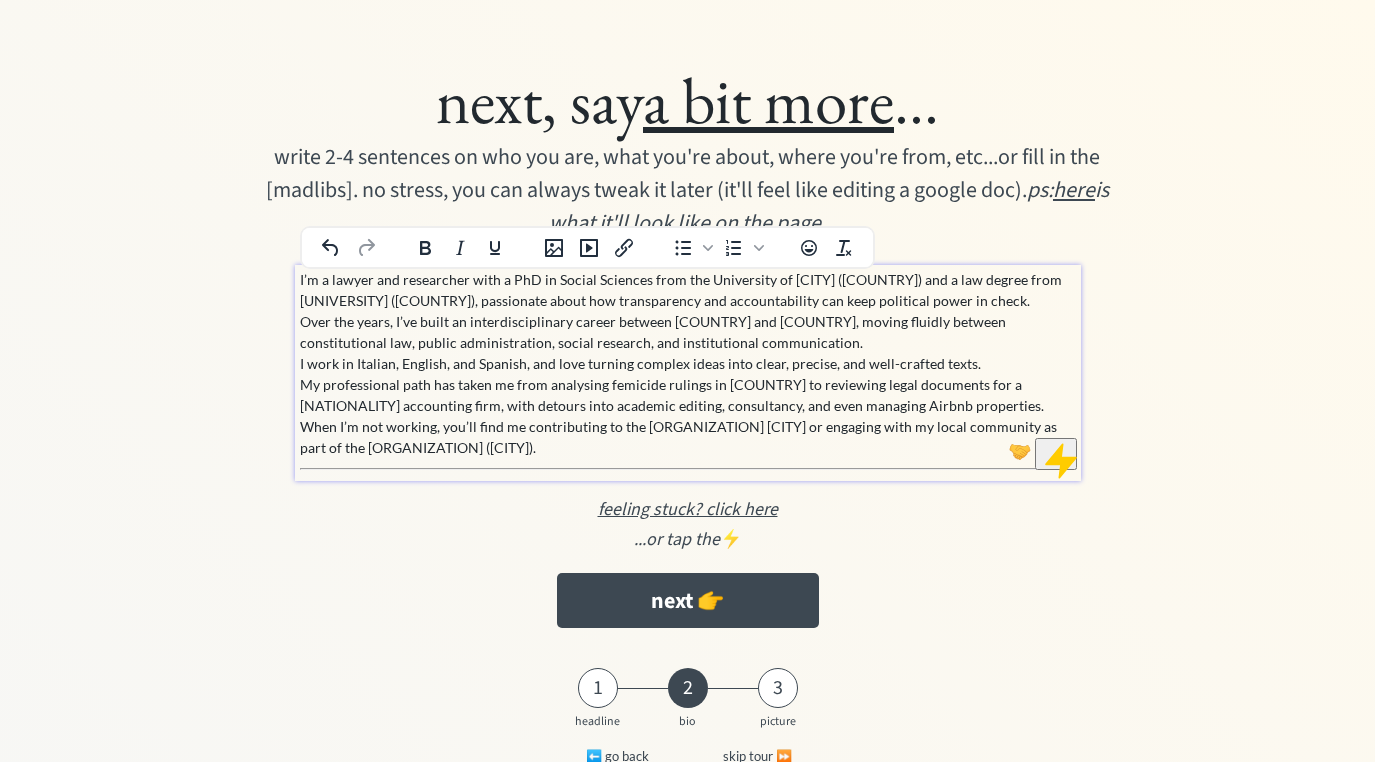 click on "I’m a lawyer and researcher with a PhD in Social Sciences from the University of Sassari (Italy) and a law degree from UNAM (Mexico), passionate about how transparency and accountability can keep political power in check. Over the years, I’ve built an interdisciplinary career between Italy and Mexico, moving fluidly between constitutional law, public administration, social research, and institutional communication. I work in Italian, English, and Spanish, and love turning complex ideas into clear, precise, and well-crafted texts. My professional path has taken me from analysing femicide rulings in Italy to reviewing legal documents for a Mexican accounting firm, with detours into academic editing, consultancy, and even managing Airbnb properties. When I’m not working, you’ll find me contributing to the Lean In Network Italy (Rome) or engaging with my local community as part of the Comitato Soci of Coop Lombardia (Bergamo)." at bounding box center [688, 363] 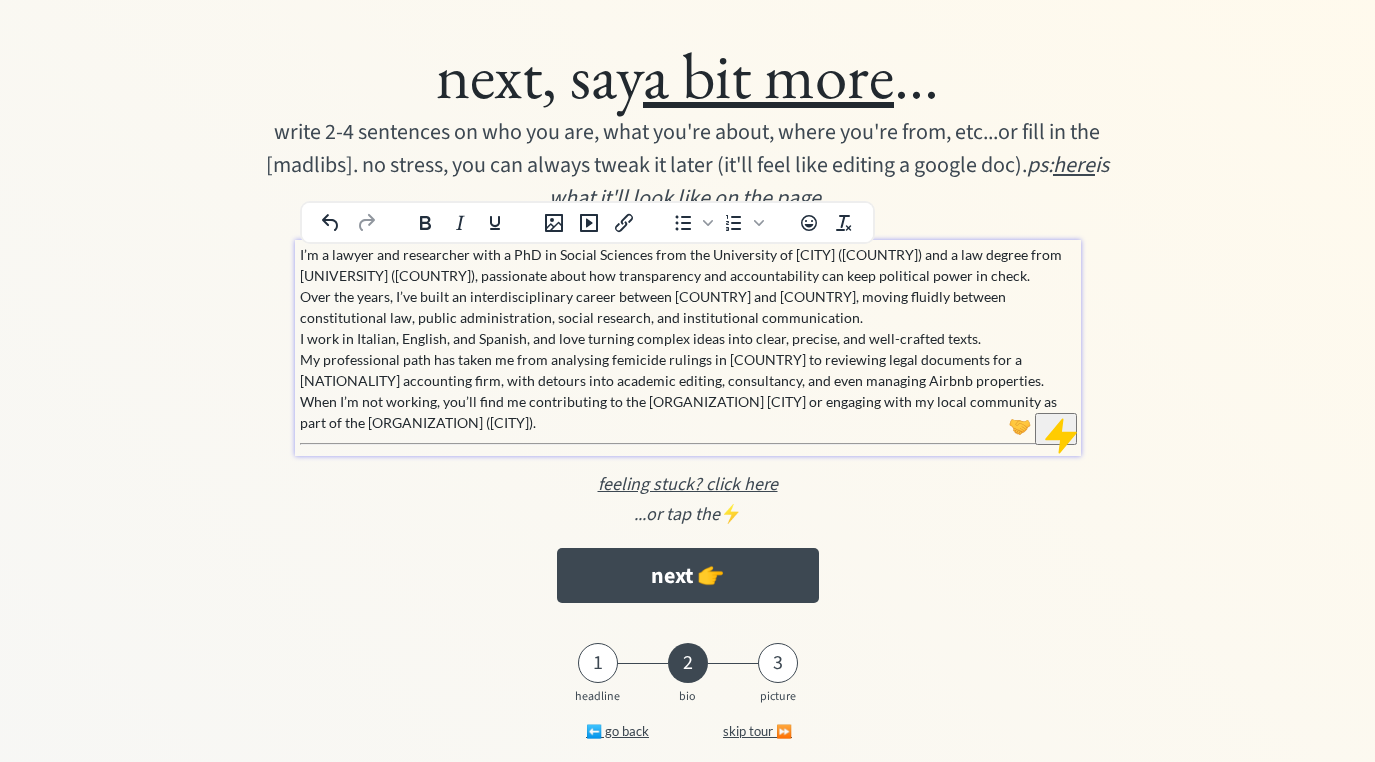 click on "I’m a lawyer and researcher with a PhD in Social Sciences from the University of Sassari (Italy) and a law degree from UNAM (Mexico), passionate about how transparency and accountability can keep political power in check. Over the years, I’ve built an interdisciplinary career between Italy and Mexico, moving fluidly between constitutional law, public administration, social research, and institutional communication. I work in Italian, English, and Spanish, and love turning complex ideas into clear, precise, and well-crafted texts. My professional path has taken me from analysing femicide rulings in Italy to reviewing legal documents for a Mexican accounting firm, with detours into academic editing, consultancy, and even managing Airbnb properties. When I’m not working, you’ll find me contributing to the Lean In Network Italy (Rome) or engaging with my local community as part of the Comitato Soci of Coop Lombardia (Bergamo)." at bounding box center [688, 338] 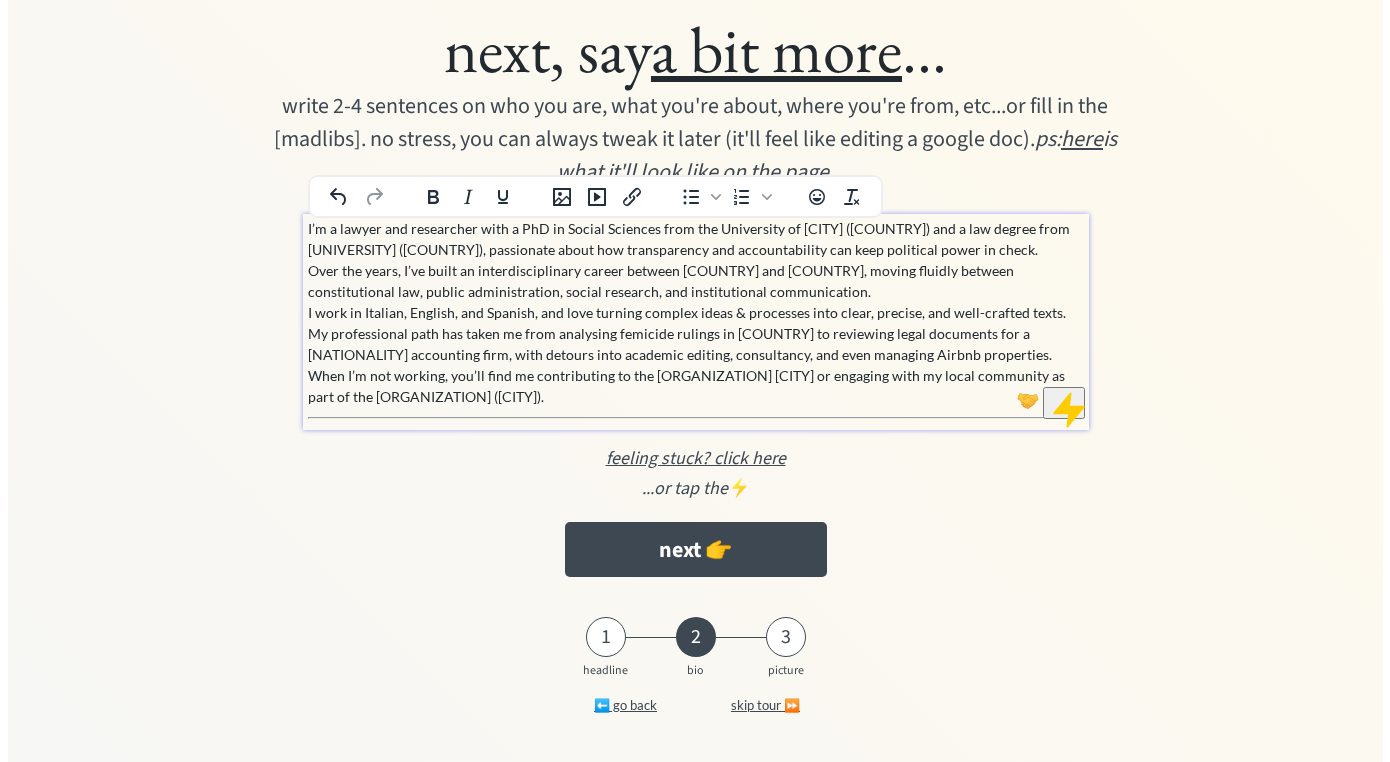 scroll, scrollTop: 54, scrollLeft: 0, axis: vertical 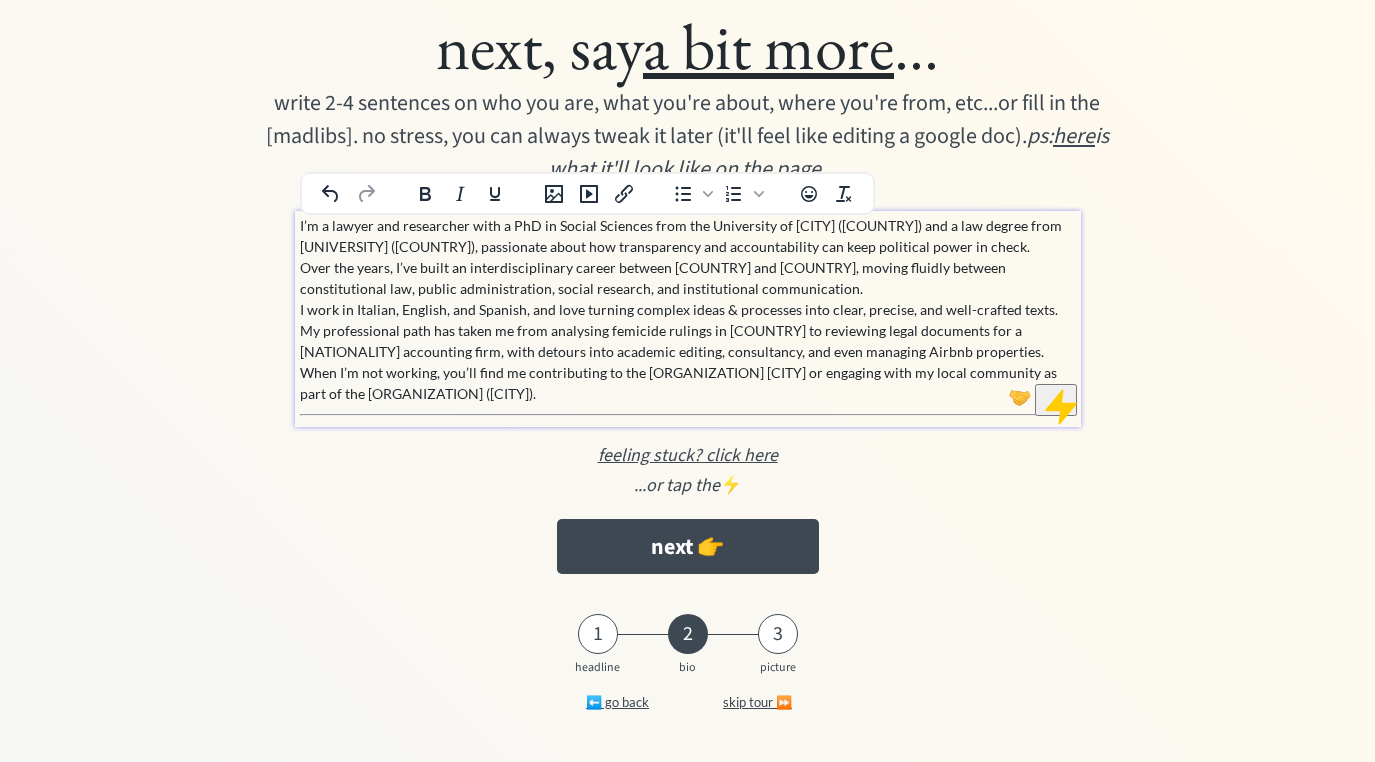 click on "I’m a lawyer and researcher with a PhD in Social Sciences from the University of Sassari (Italy) and a law degree from UNAM (Mexico), passionate about how transparency and accountability can keep political power in check. Over the years, I’ve built an interdisciplinary career between Italy and Mexico, moving fluidly between constitutional law, public administration, social research, and institutional communication. I work in Italian, English, and Spanish, and love turning complex ideas & processes into clear, precise, and well-crafted texts. My professional path has taken me from analysing femicide rulings in Italy to reviewing legal documents for a Mexican accounting firm, with detours into academic editing, consultancy, and even managing Airbnb properties. When I’m not working, you’ll find me contributing to the Lean In Network Italy (Rome) or engaging with my local community as part of the Comitato Soci of Coop Lombardia (Bergamo)." at bounding box center (688, 309) 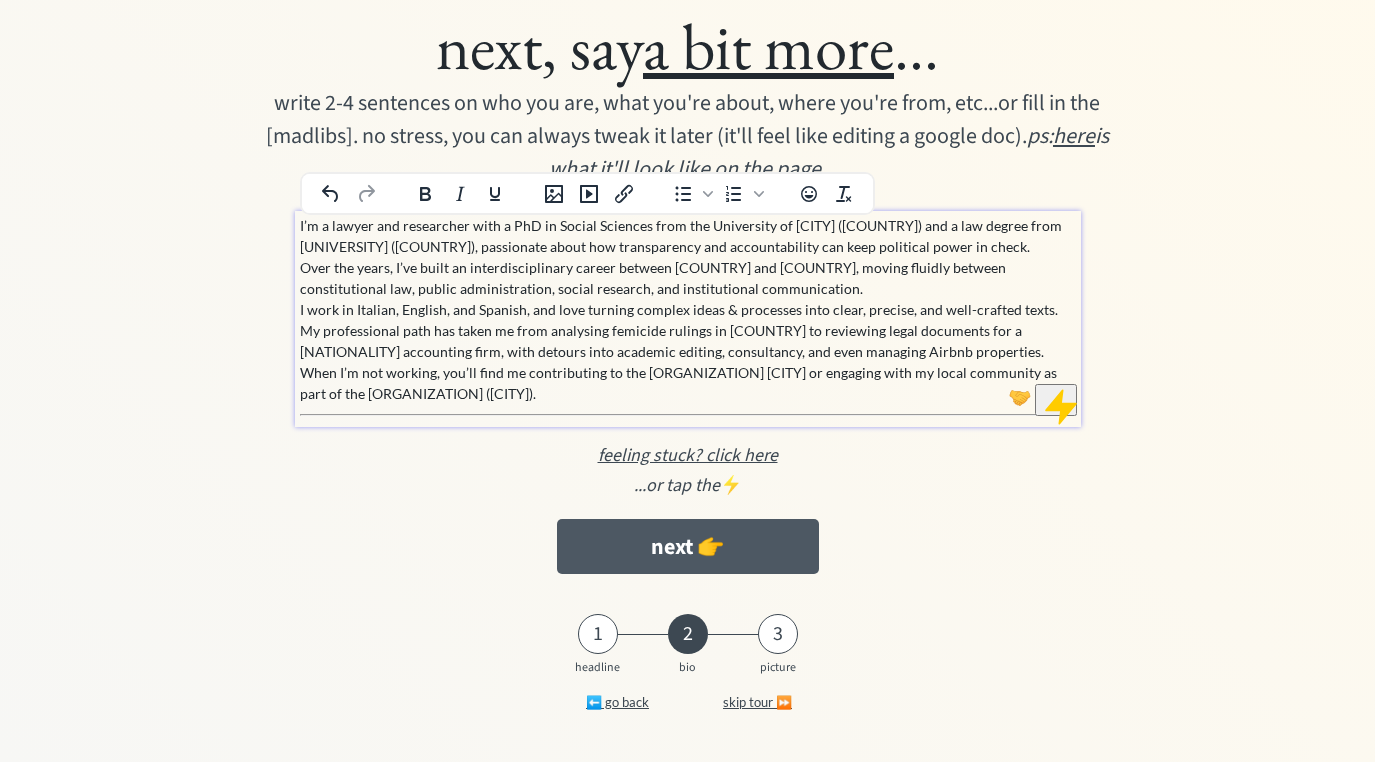 click on "next 👉" at bounding box center [688, 546] 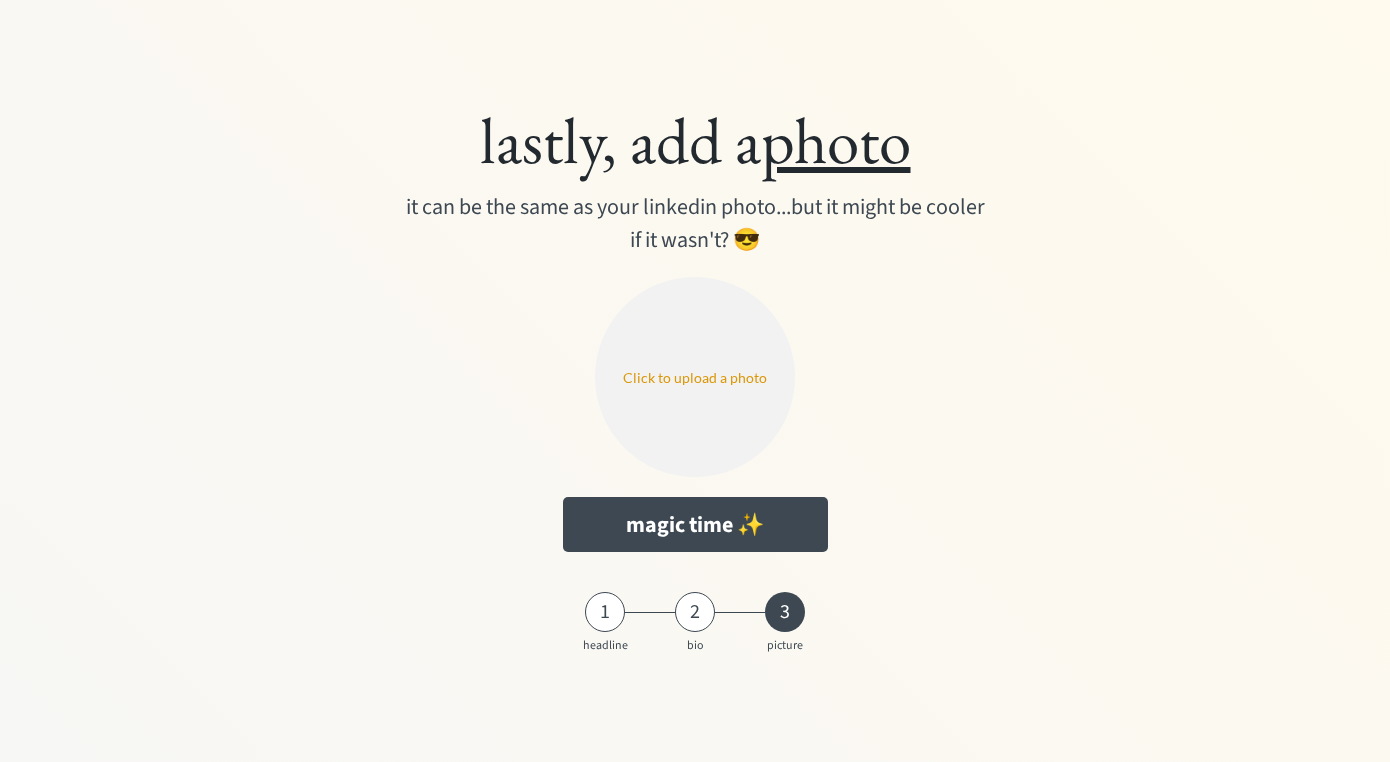 scroll, scrollTop: 0, scrollLeft: 0, axis: both 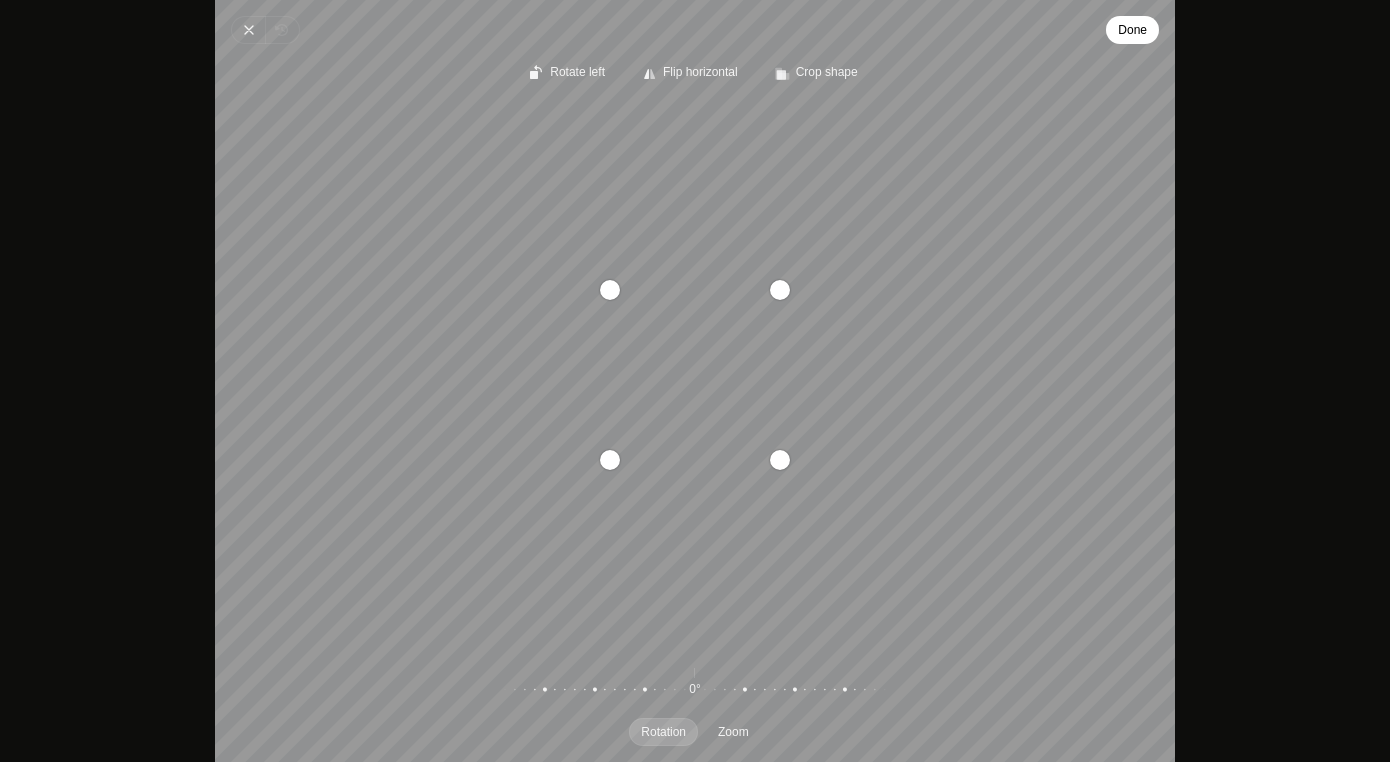click on "Done" at bounding box center (1132, 30) 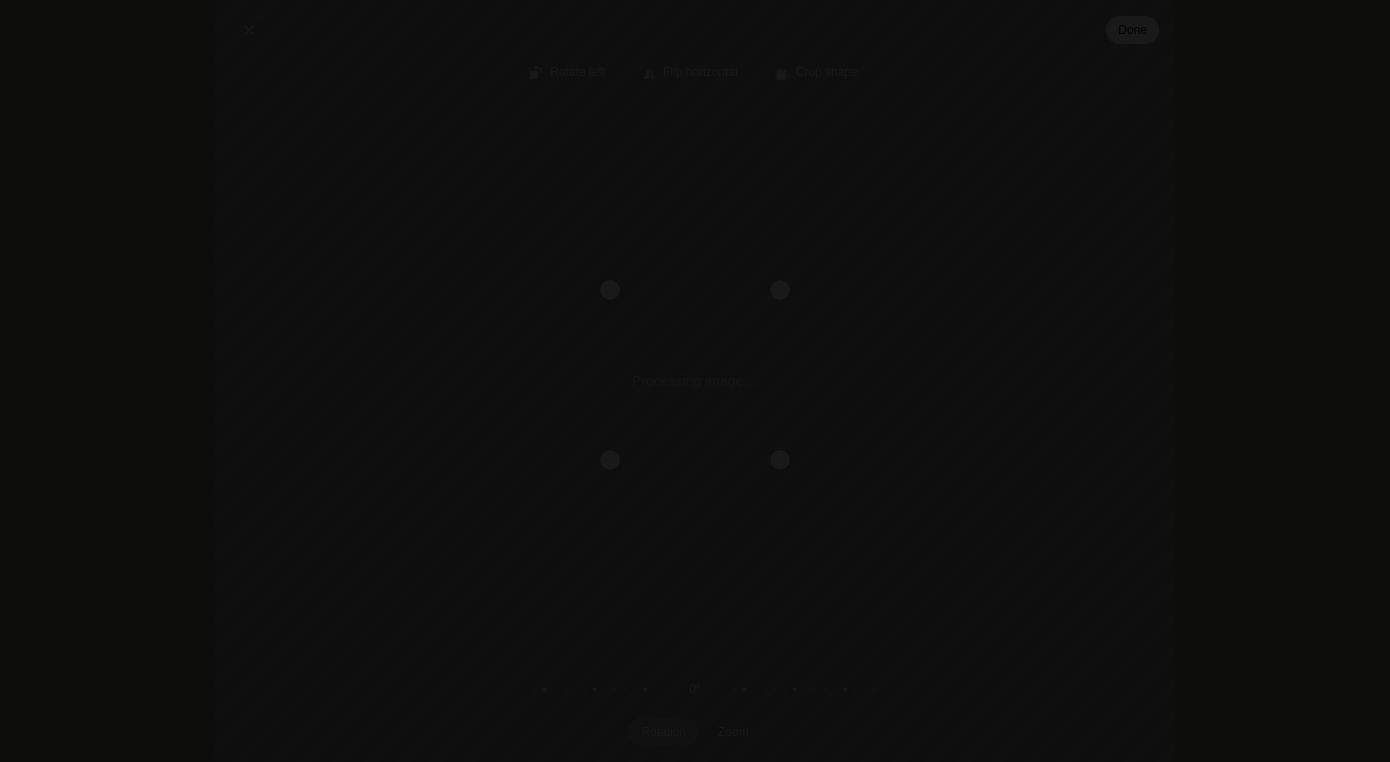 type on "C:\fakepath\foto 4.png" 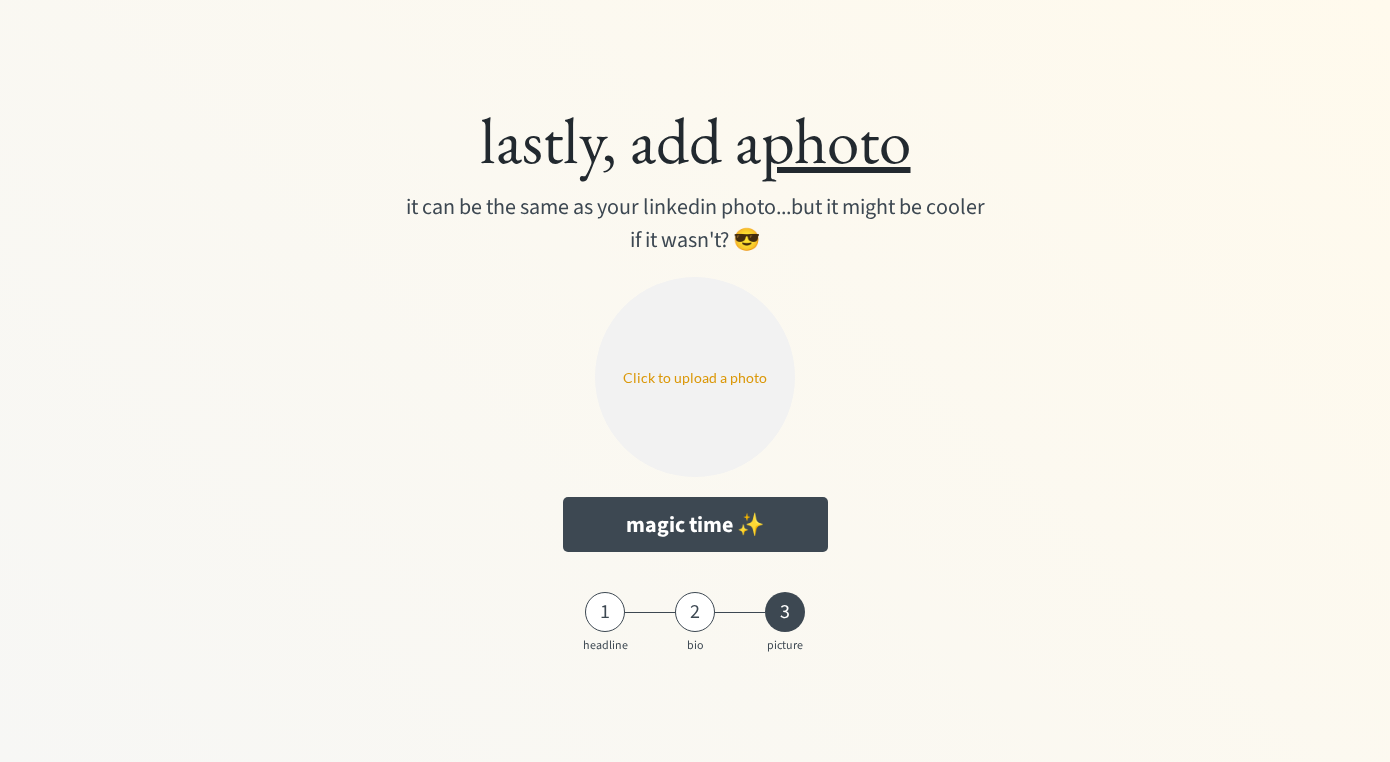 type 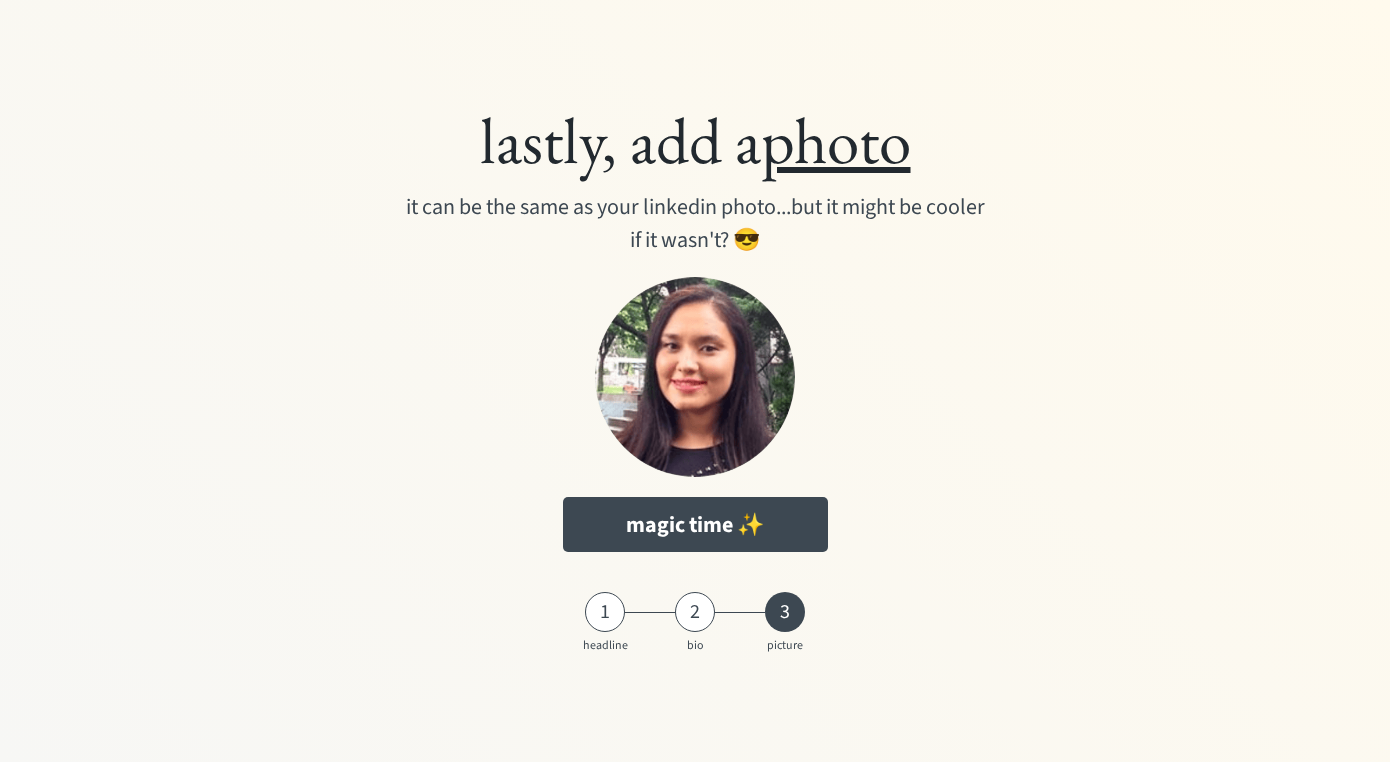click on "magic time ✨" at bounding box center (695, 524) 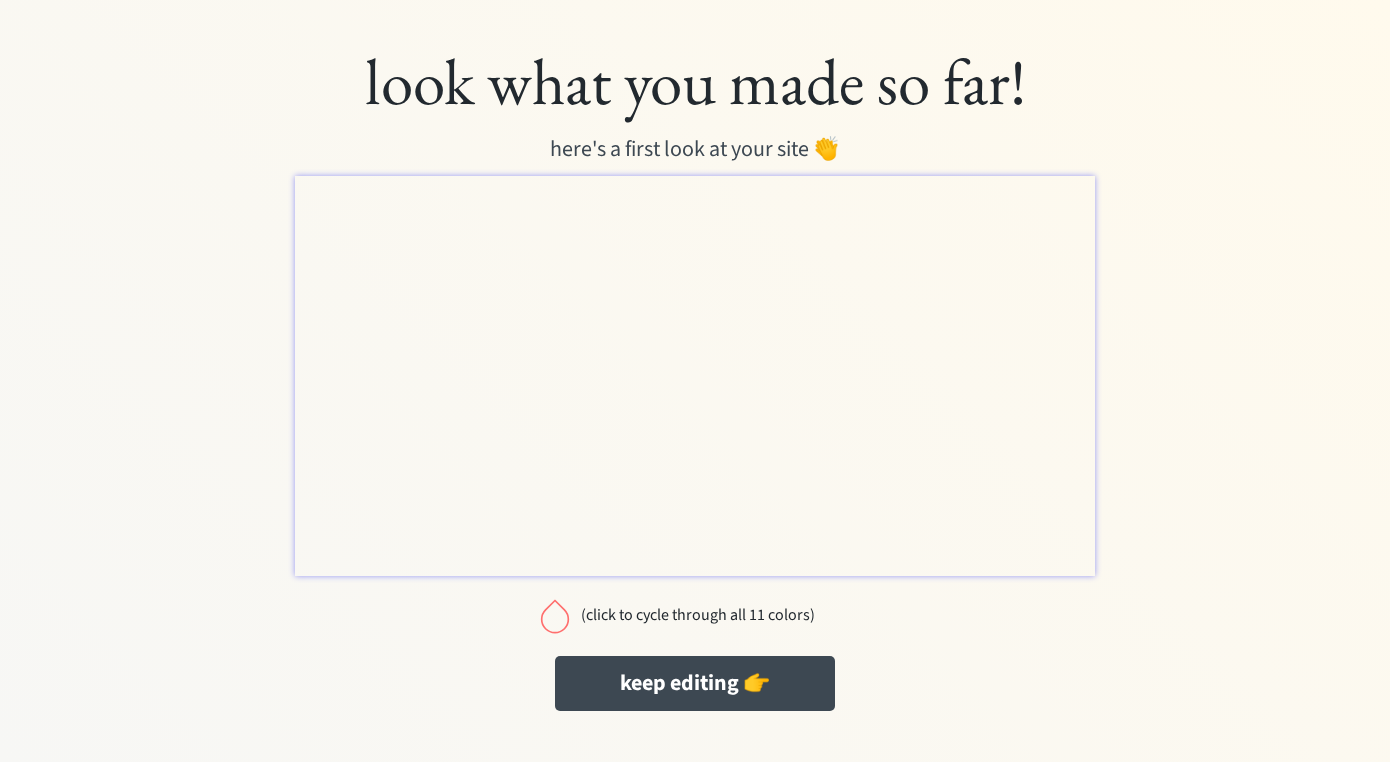 scroll, scrollTop: 0, scrollLeft: 0, axis: both 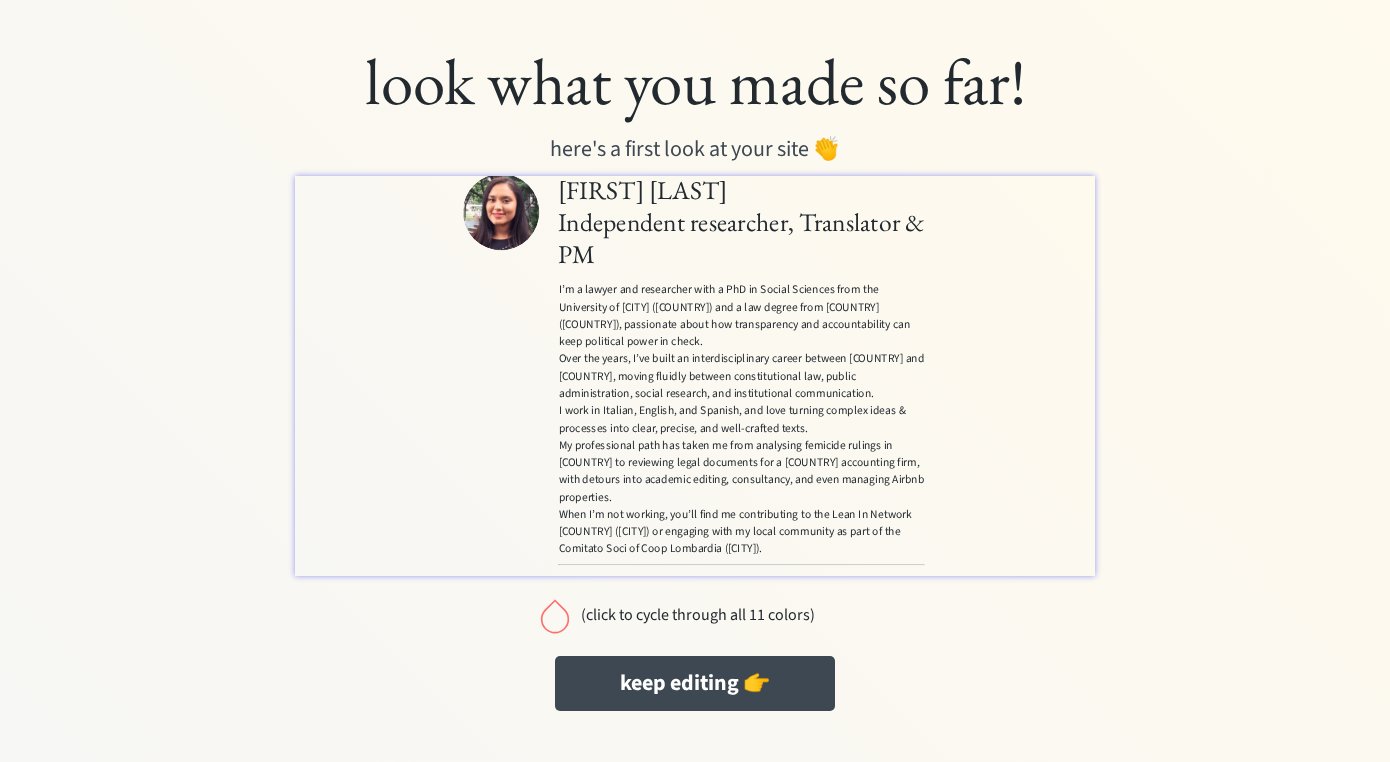 click at bounding box center [555, 616] 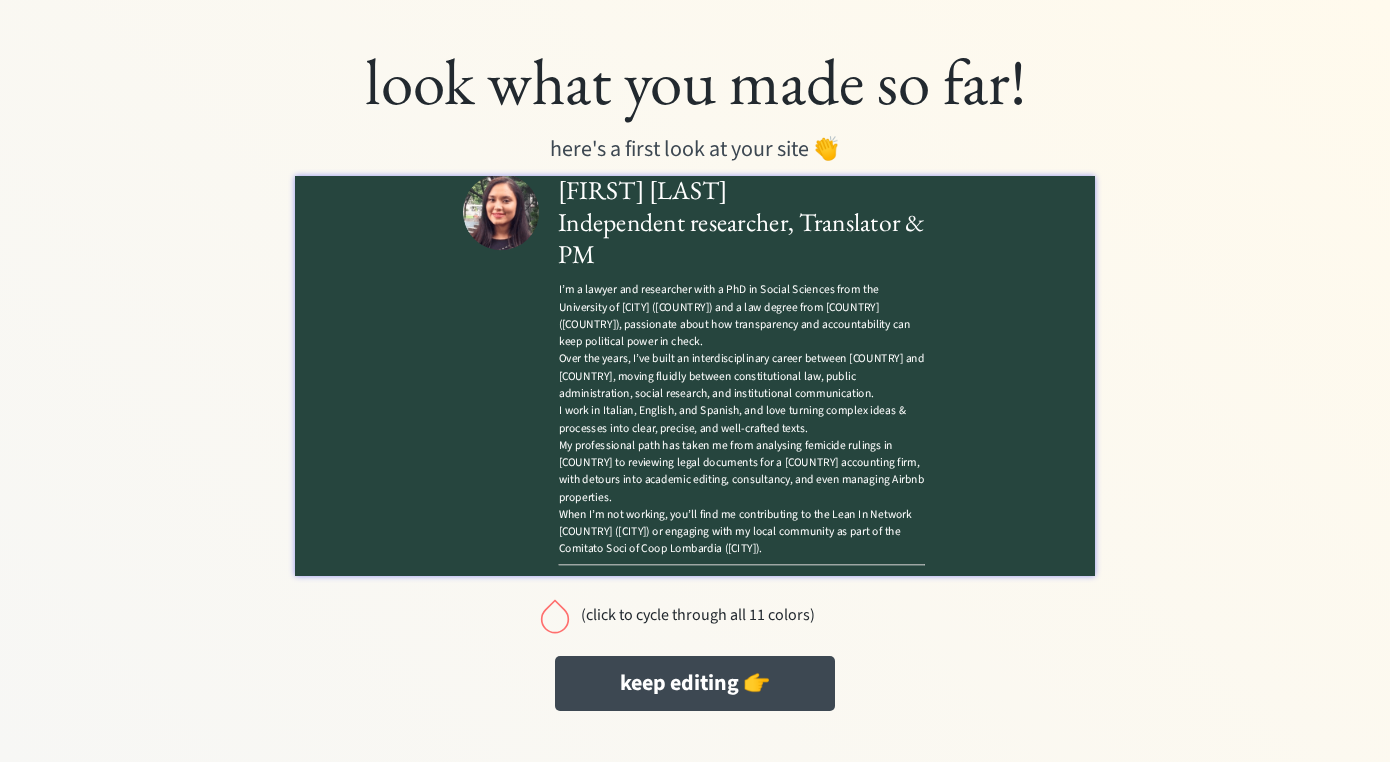 click at bounding box center (555, 616) 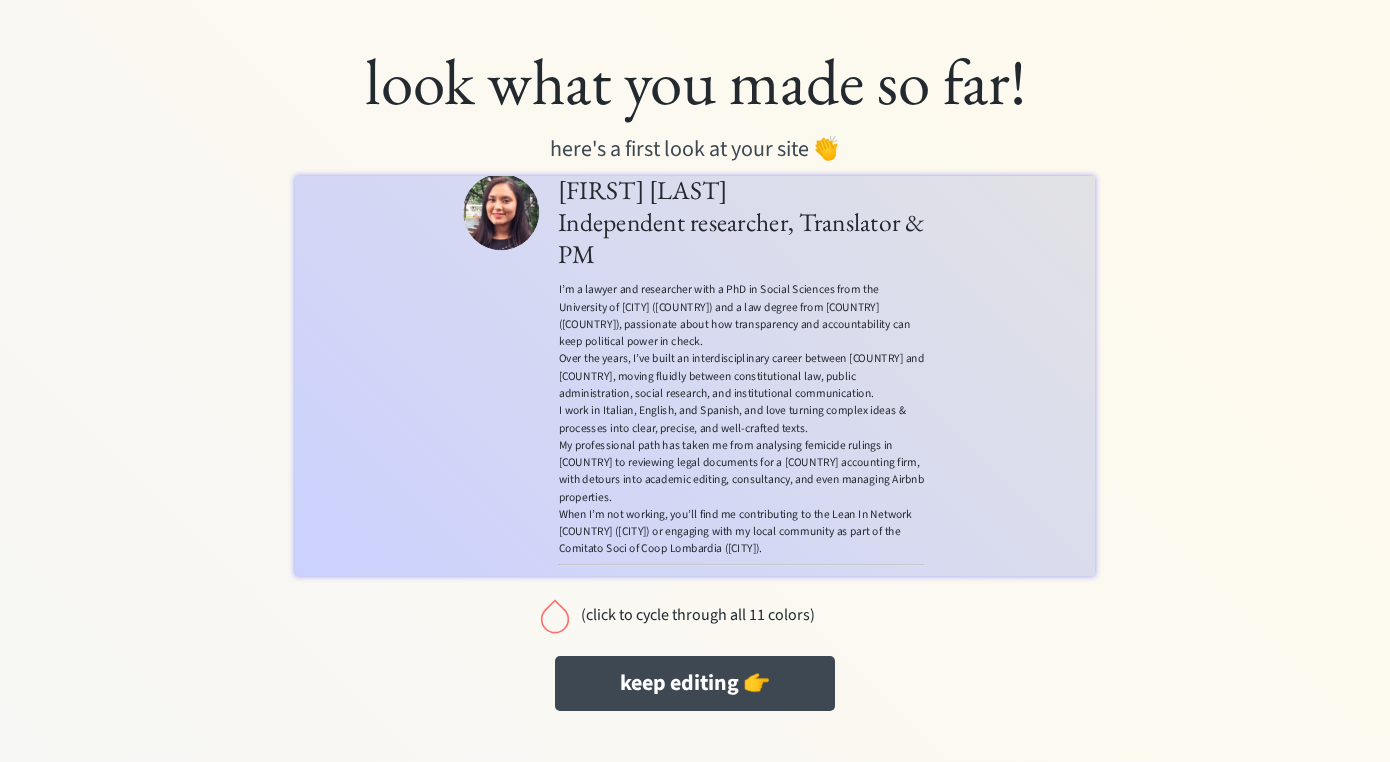 click at bounding box center (555, 616) 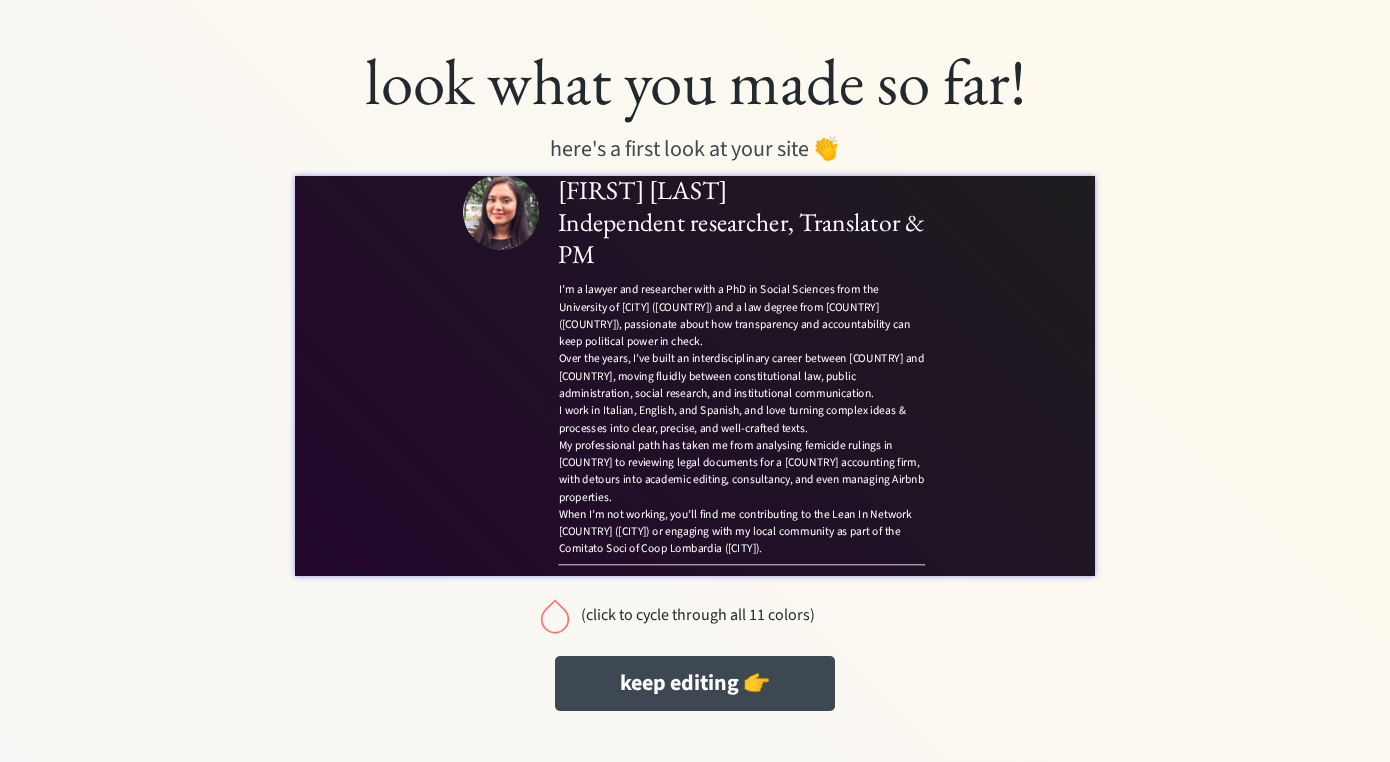 click at bounding box center [555, 616] 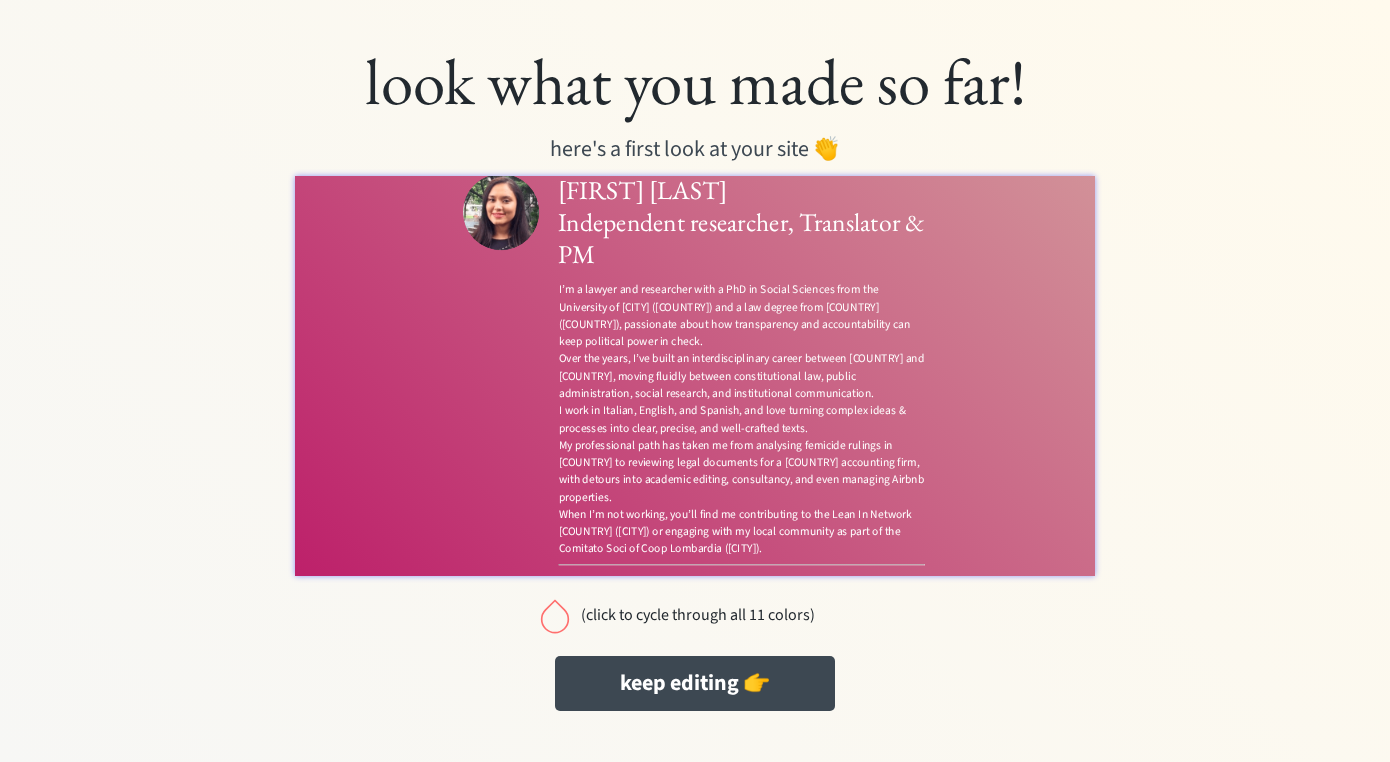 click at bounding box center [555, 616] 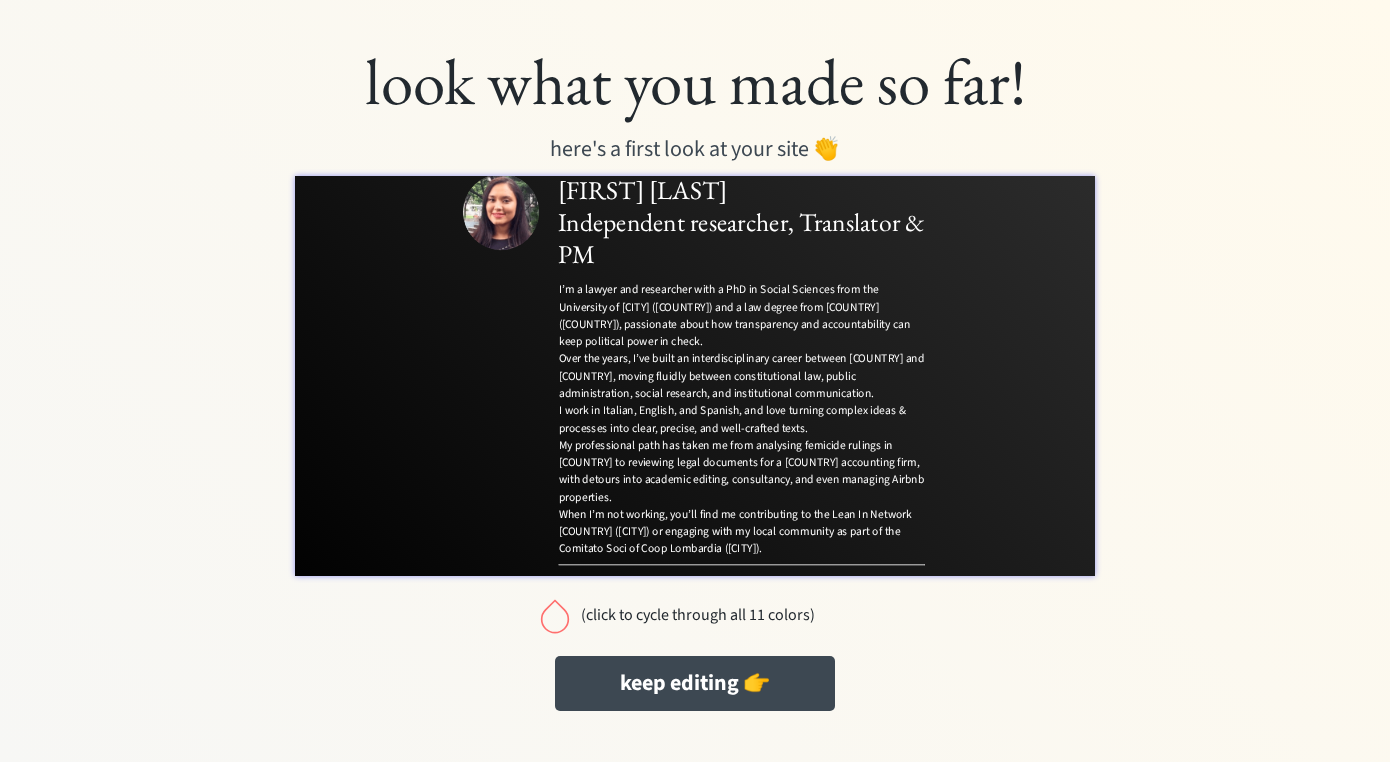 click at bounding box center (555, 616) 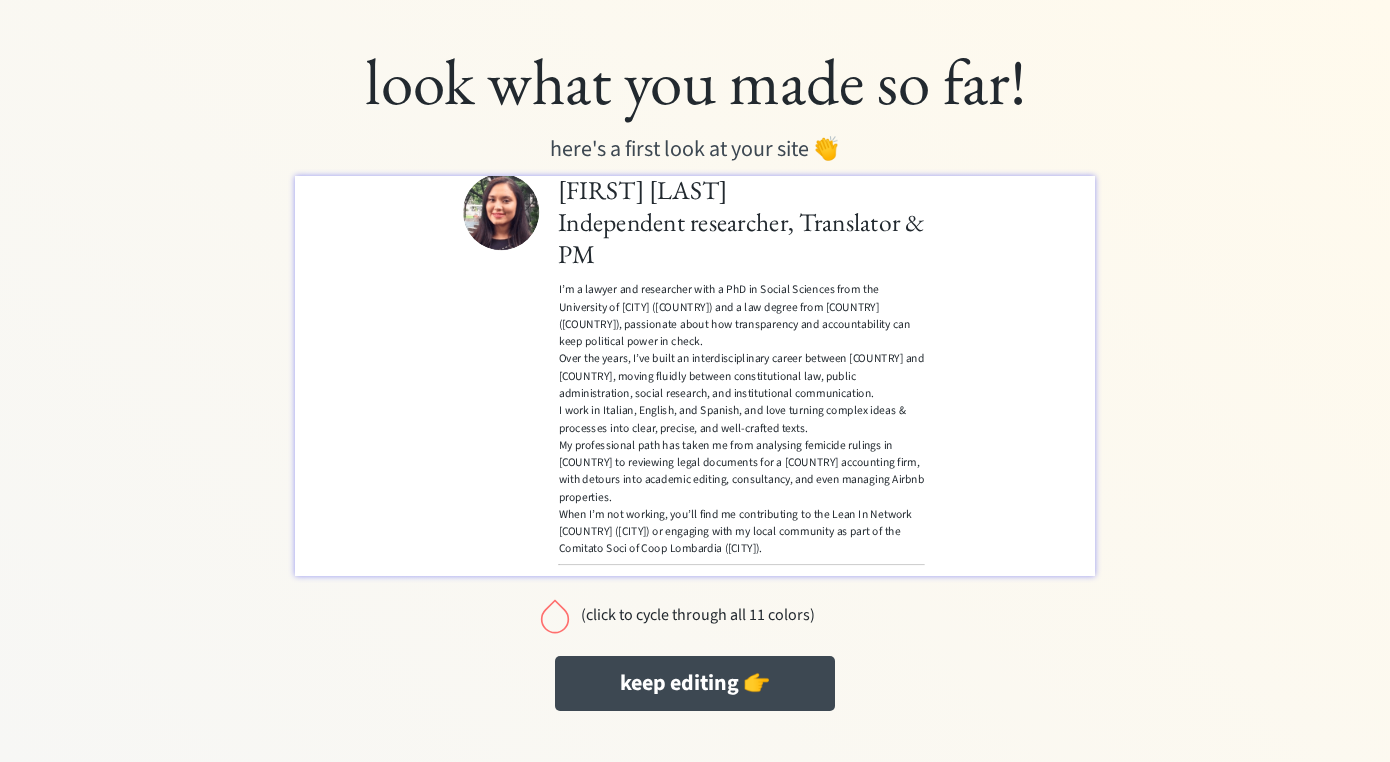 click at bounding box center [555, 616] 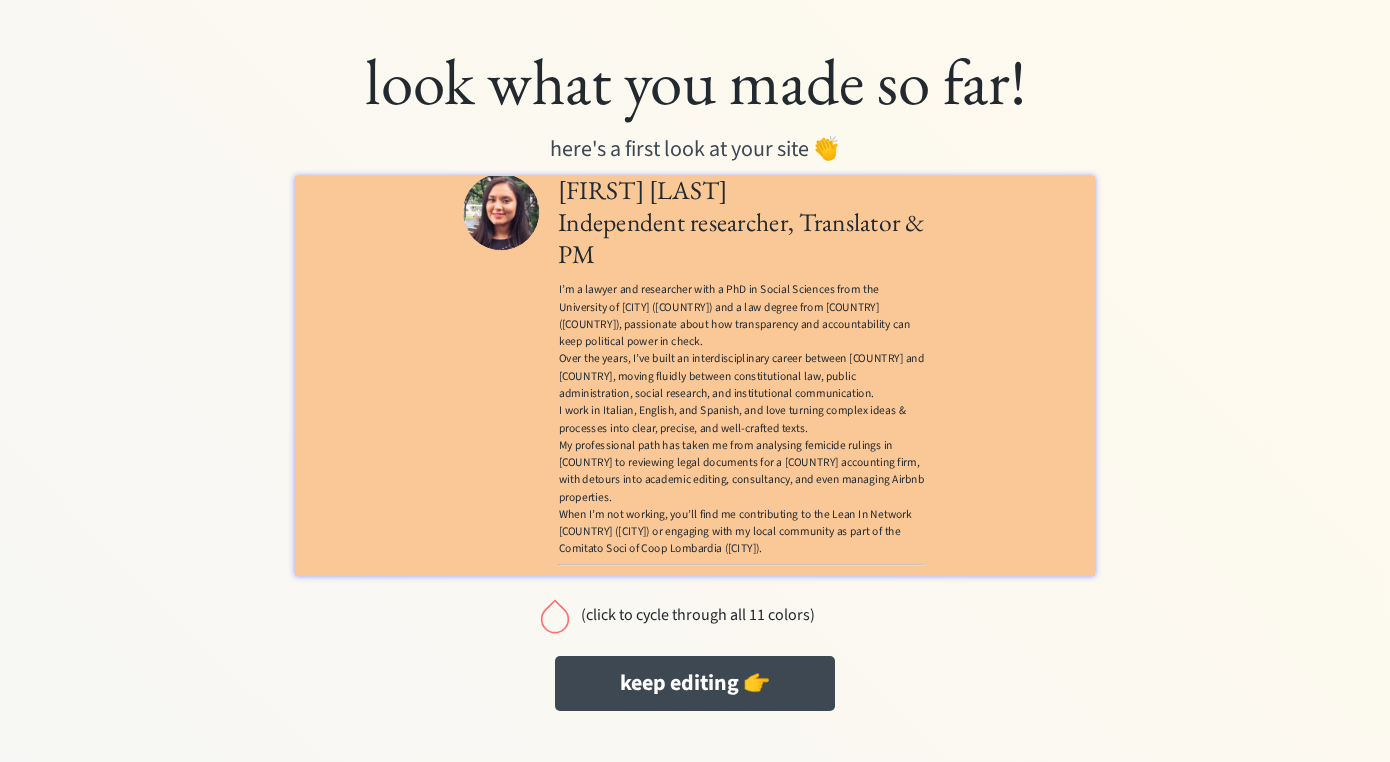 click at bounding box center [555, 616] 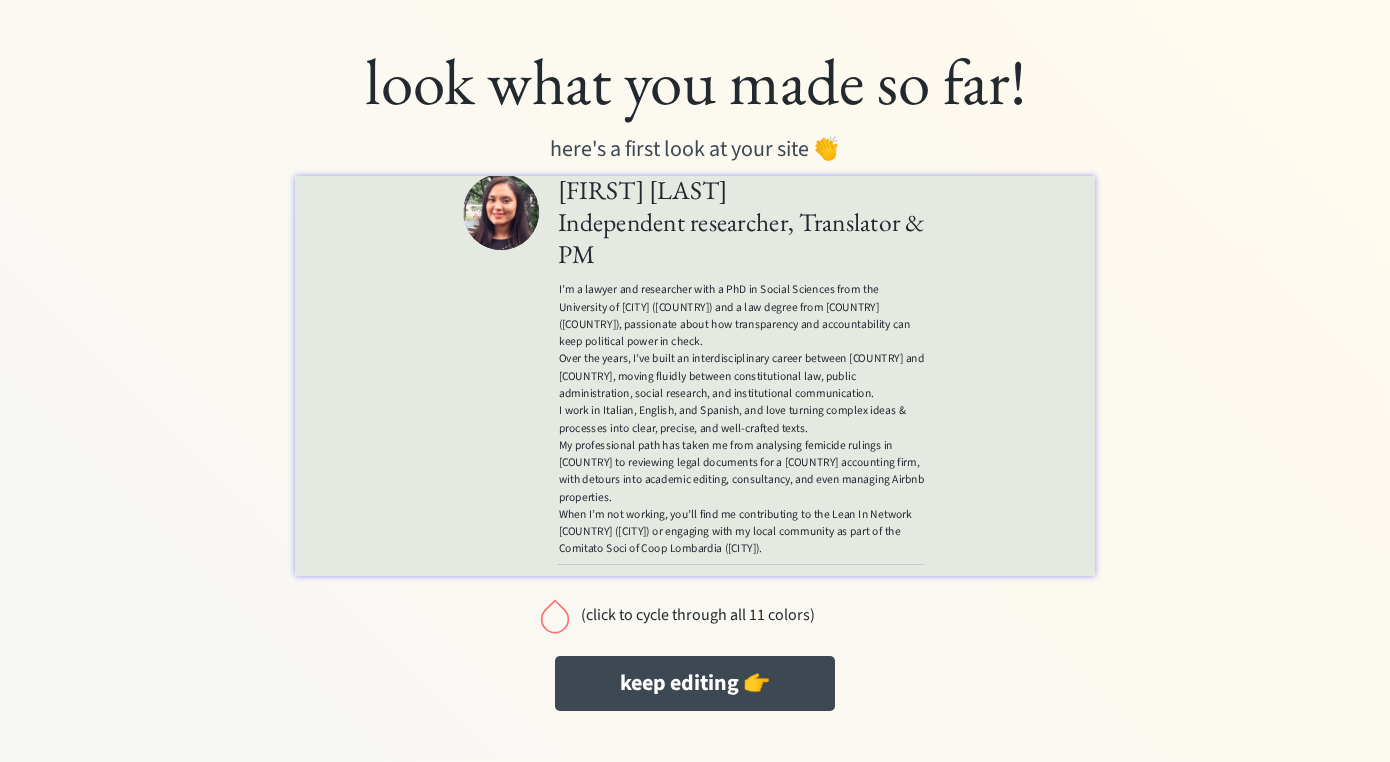click at bounding box center (555, 616) 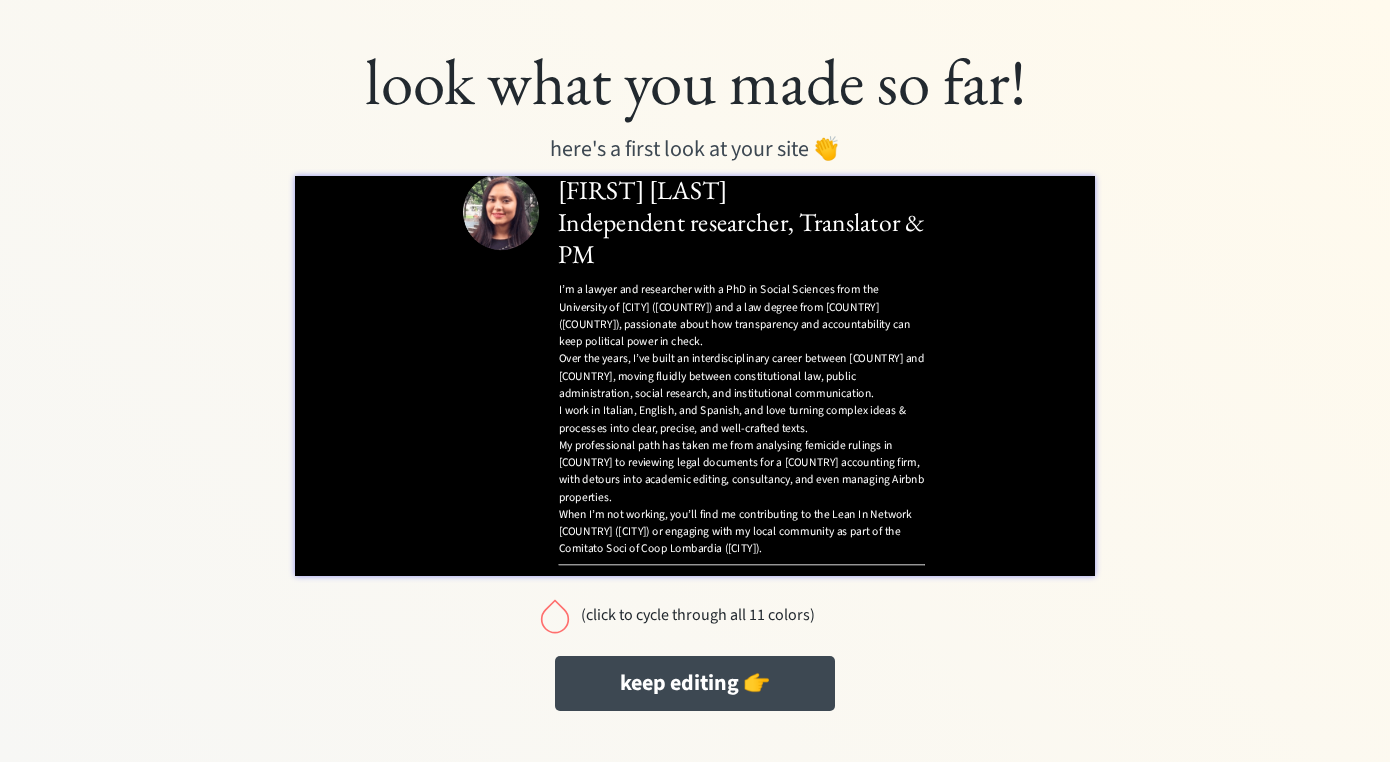 click at bounding box center (555, 616) 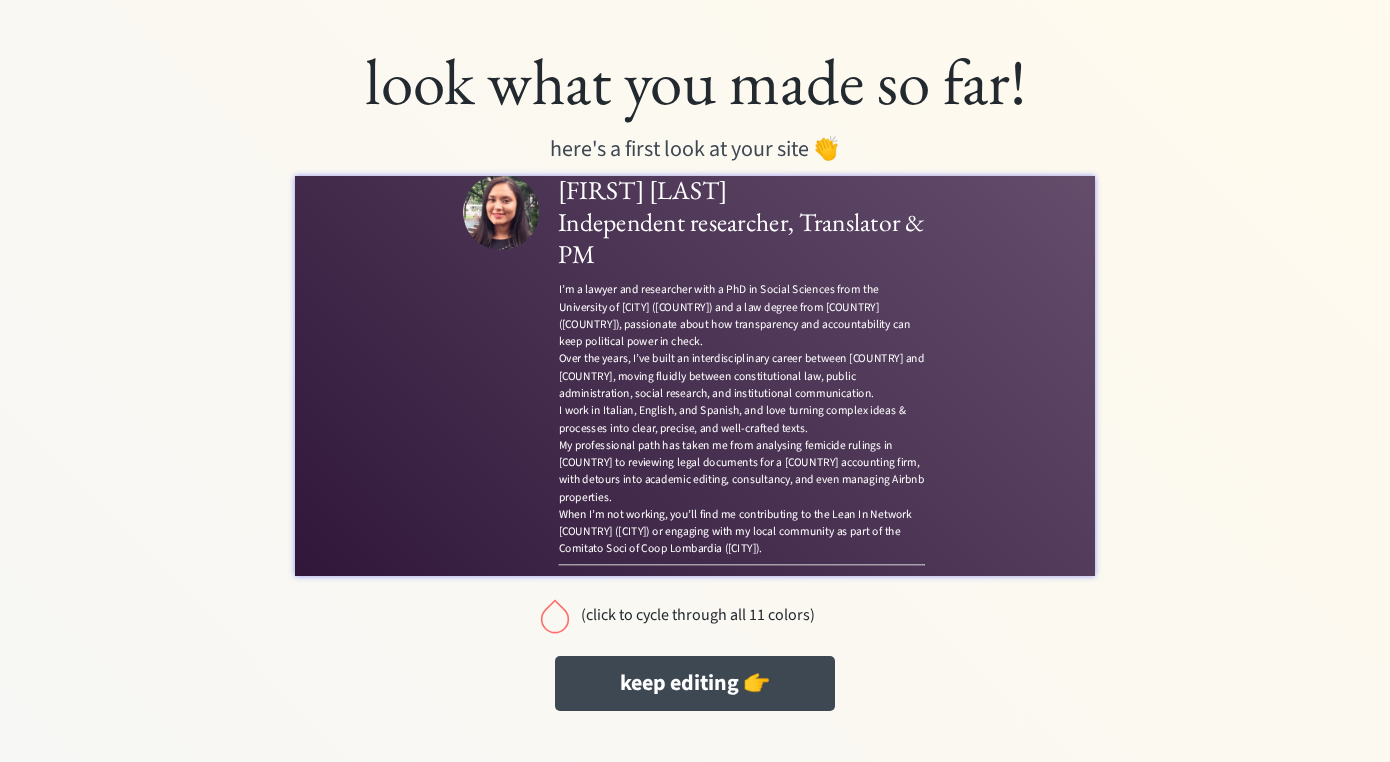 click at bounding box center (555, 616) 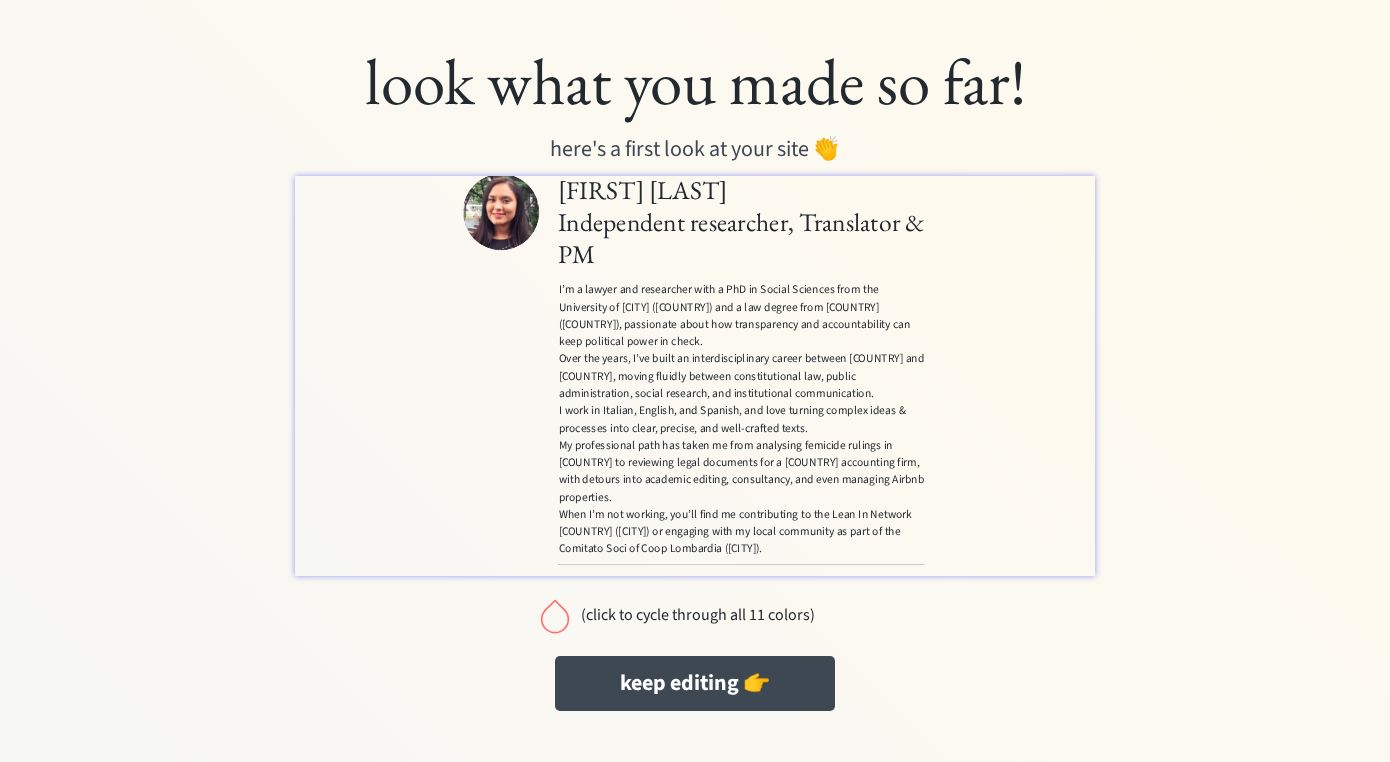 click at bounding box center [555, 616] 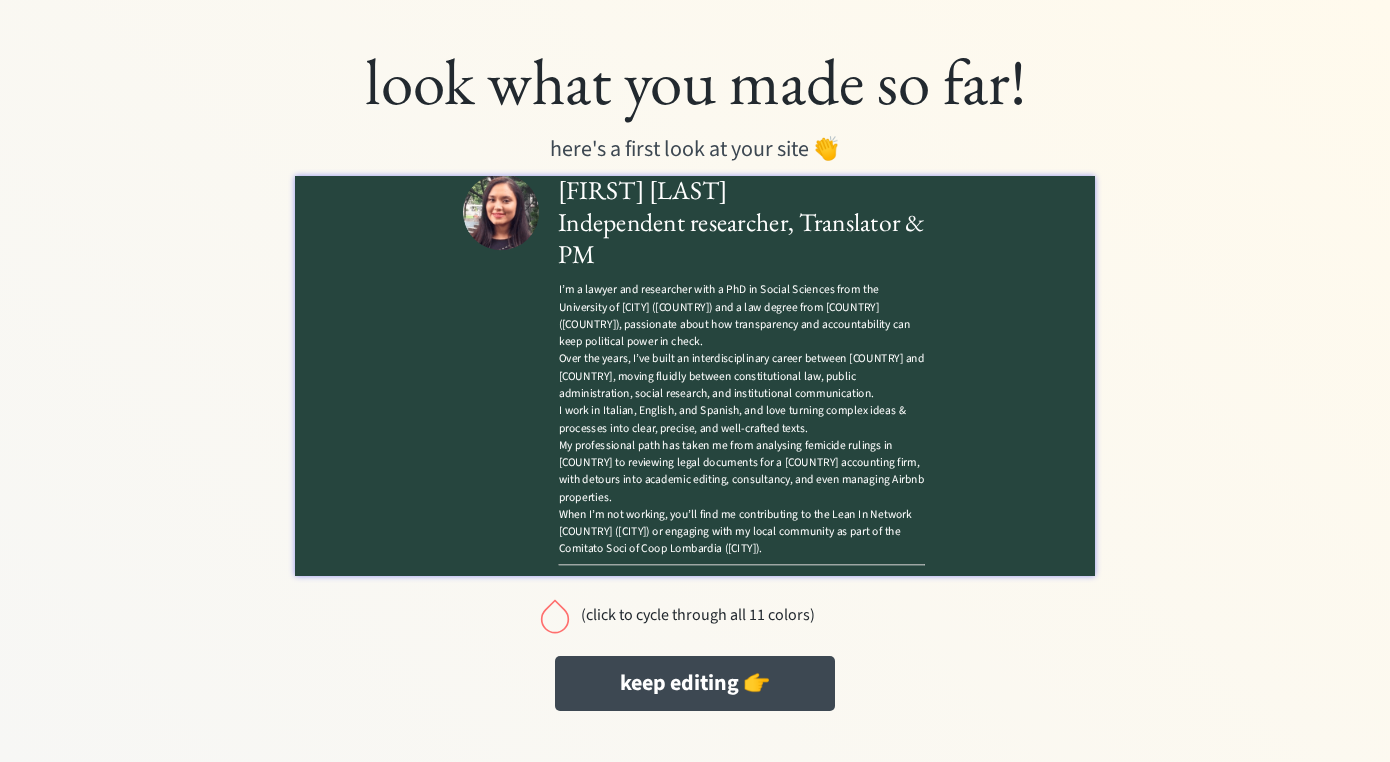 click at bounding box center (555, 616) 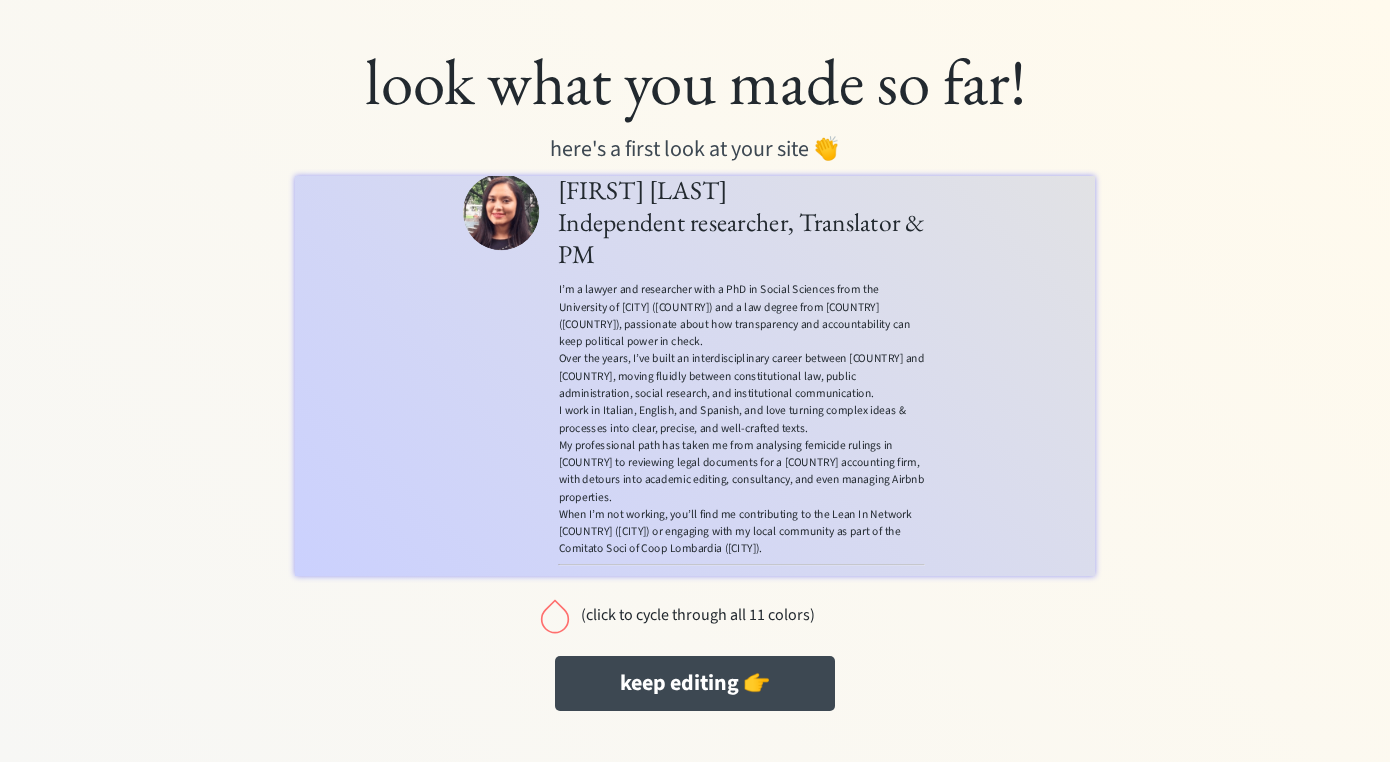 click at bounding box center [555, 616] 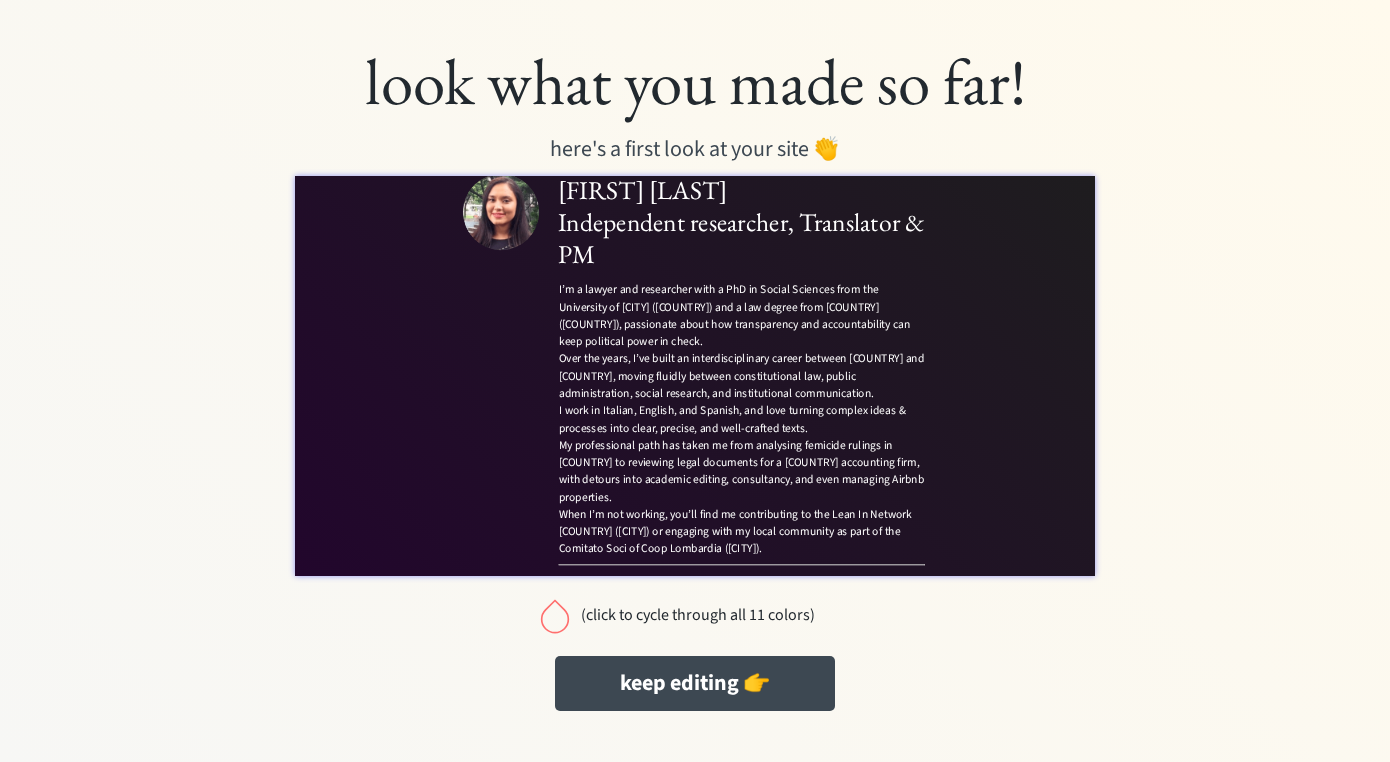 click at bounding box center (555, 616) 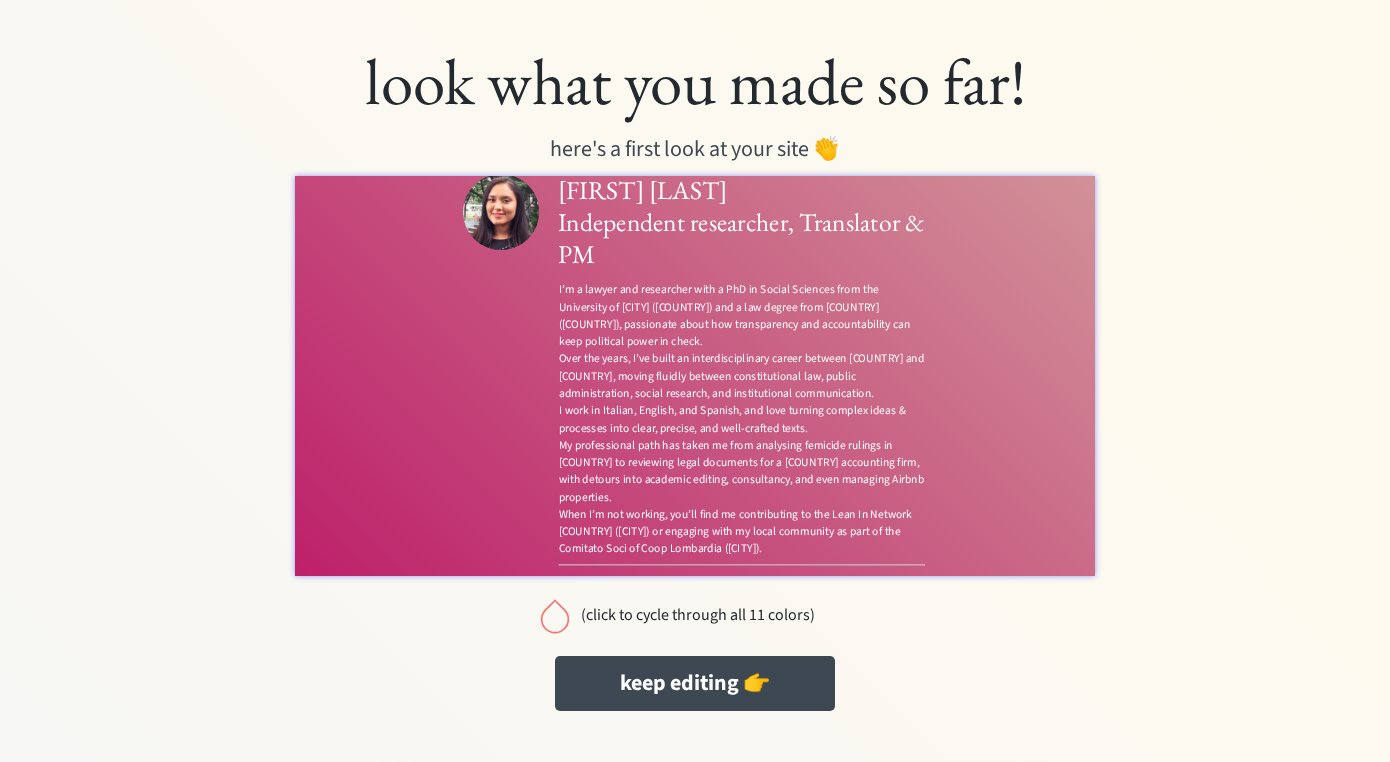 click at bounding box center [555, 616] 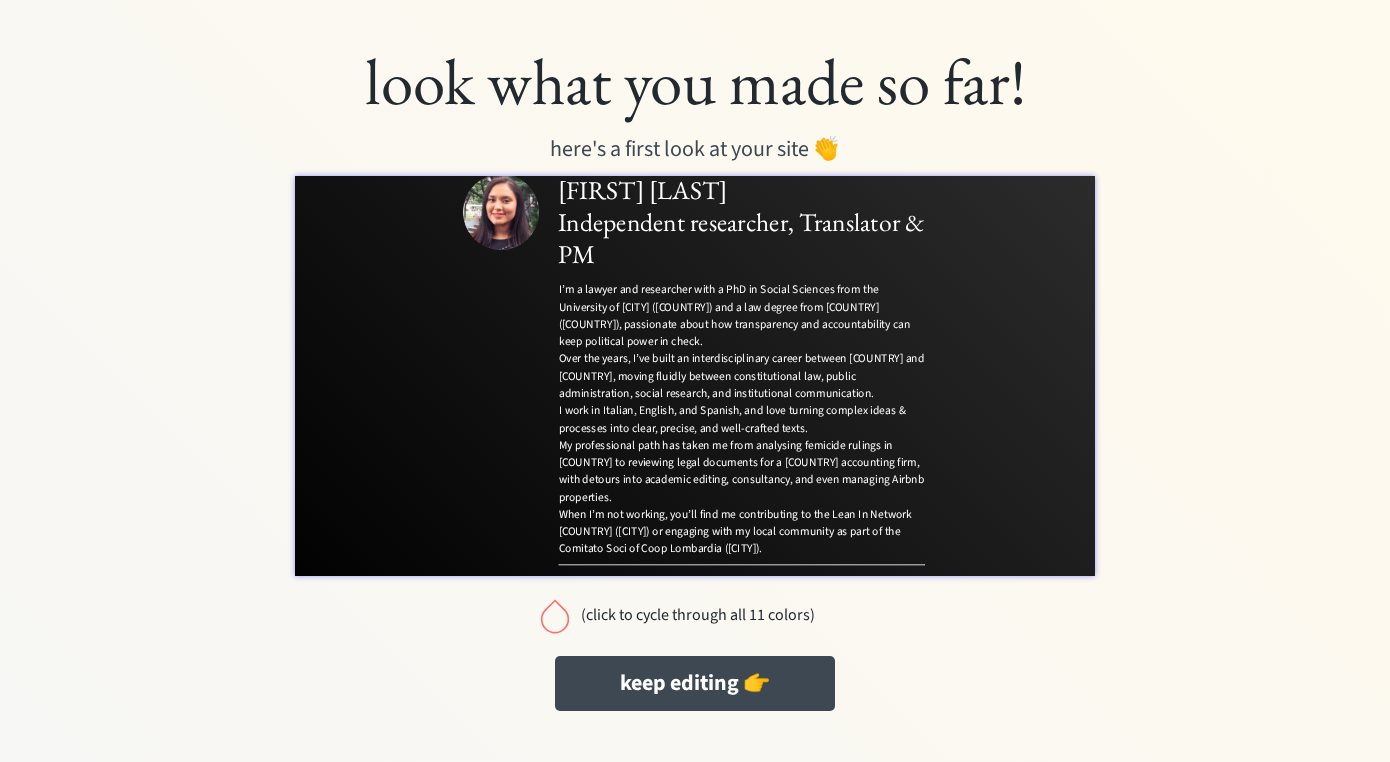 click at bounding box center (555, 616) 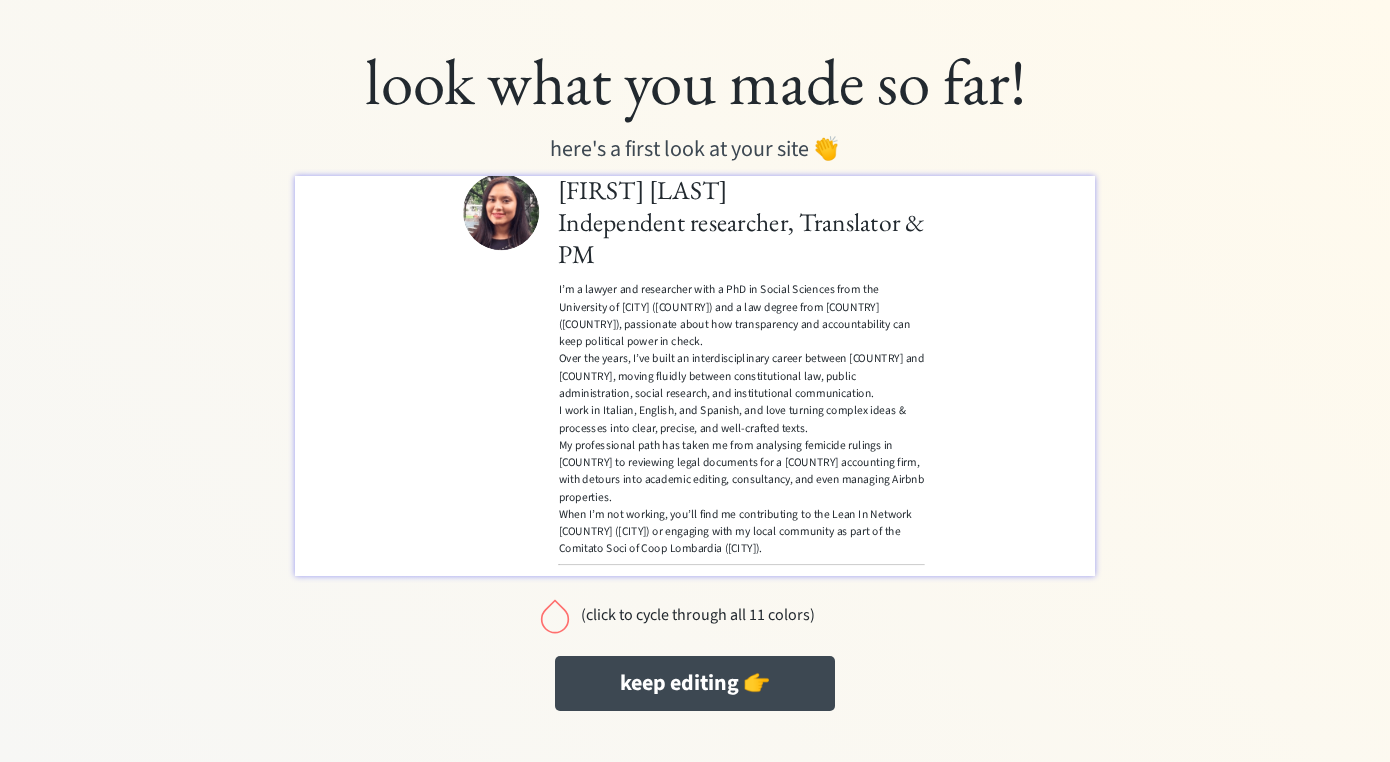 click at bounding box center [555, 616] 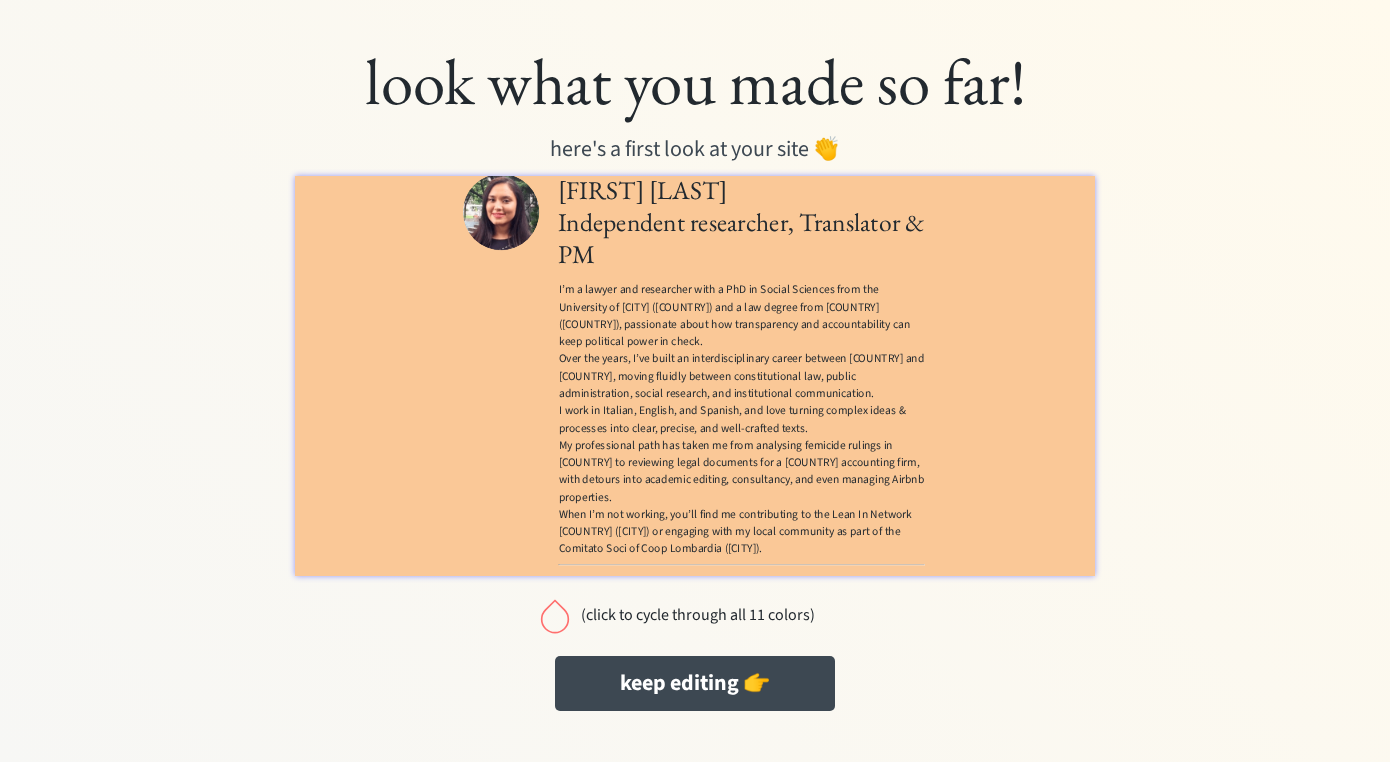 click at bounding box center (555, 616) 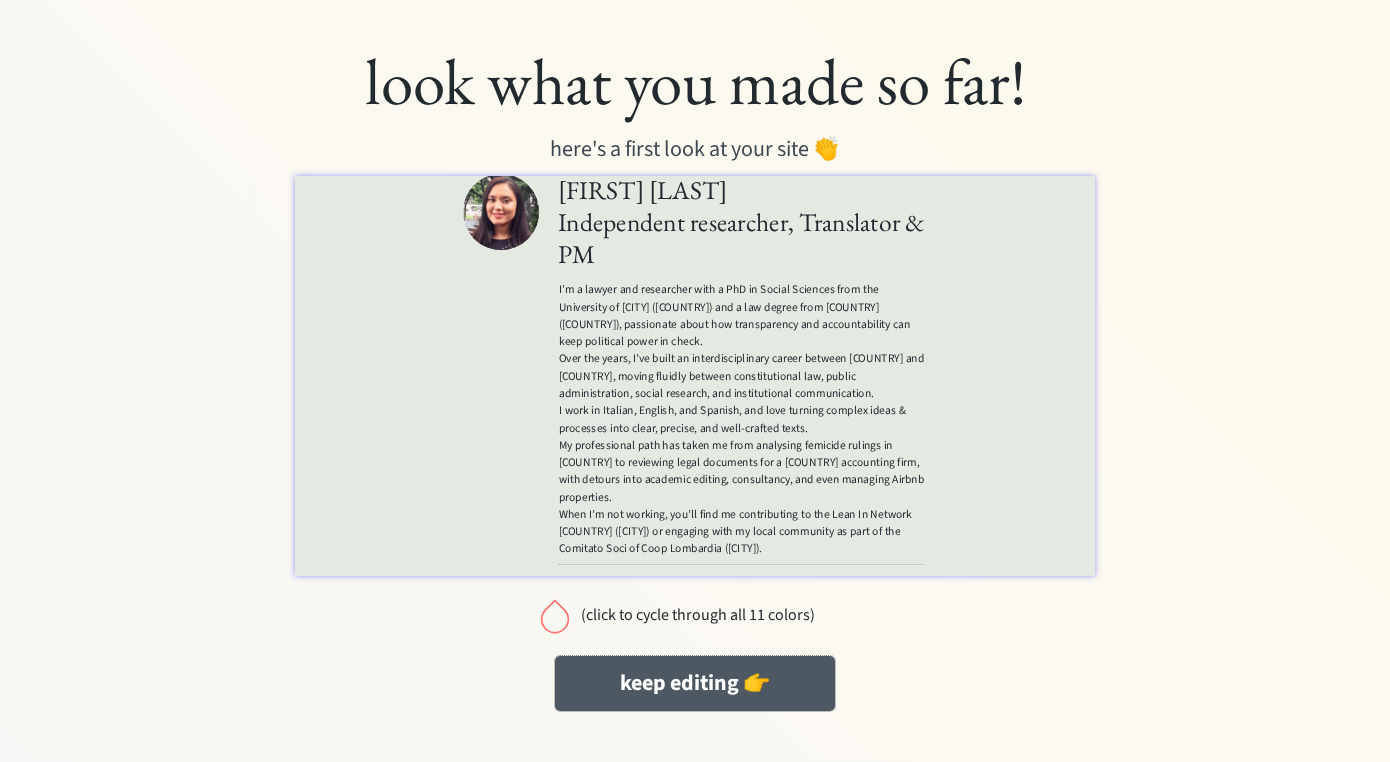 click on "keep editing 👉" at bounding box center [695, 683] 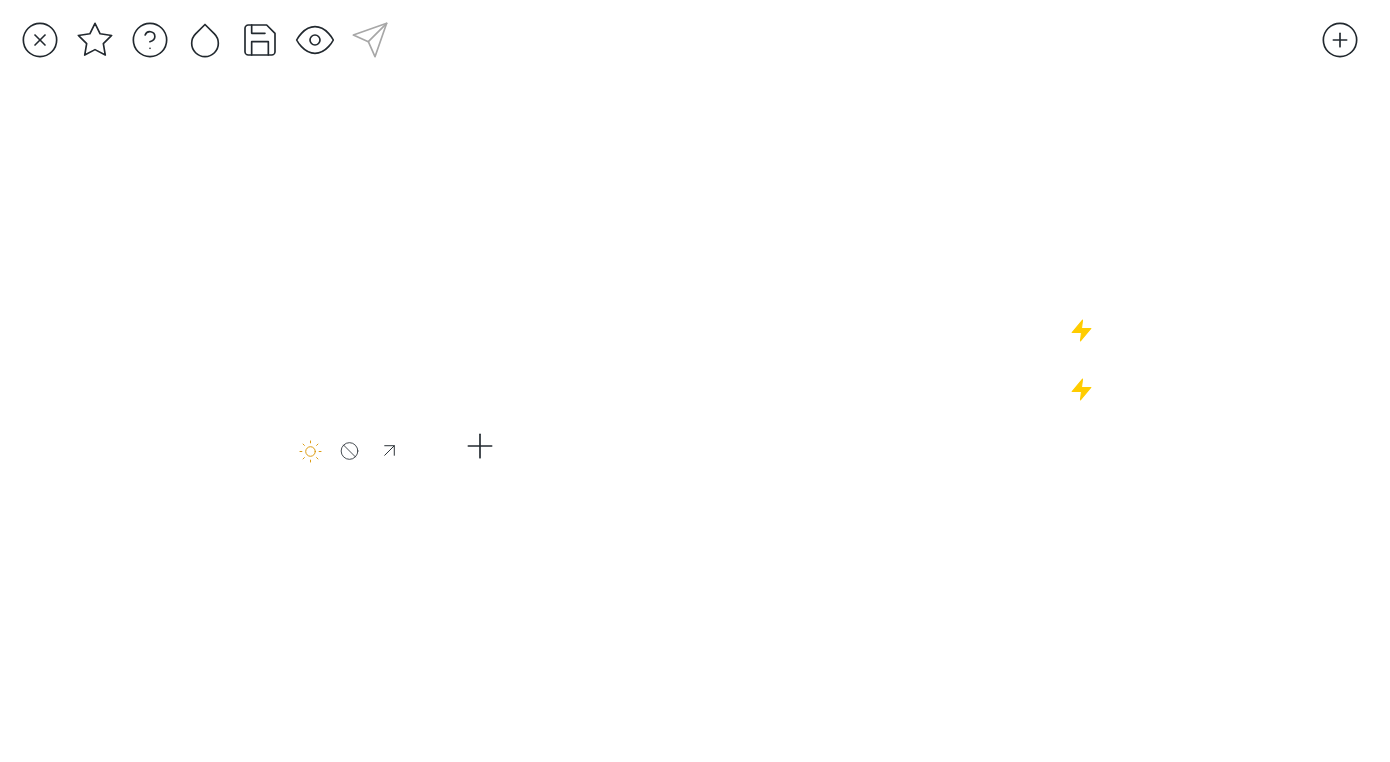 scroll, scrollTop: 0, scrollLeft: 0, axis: both 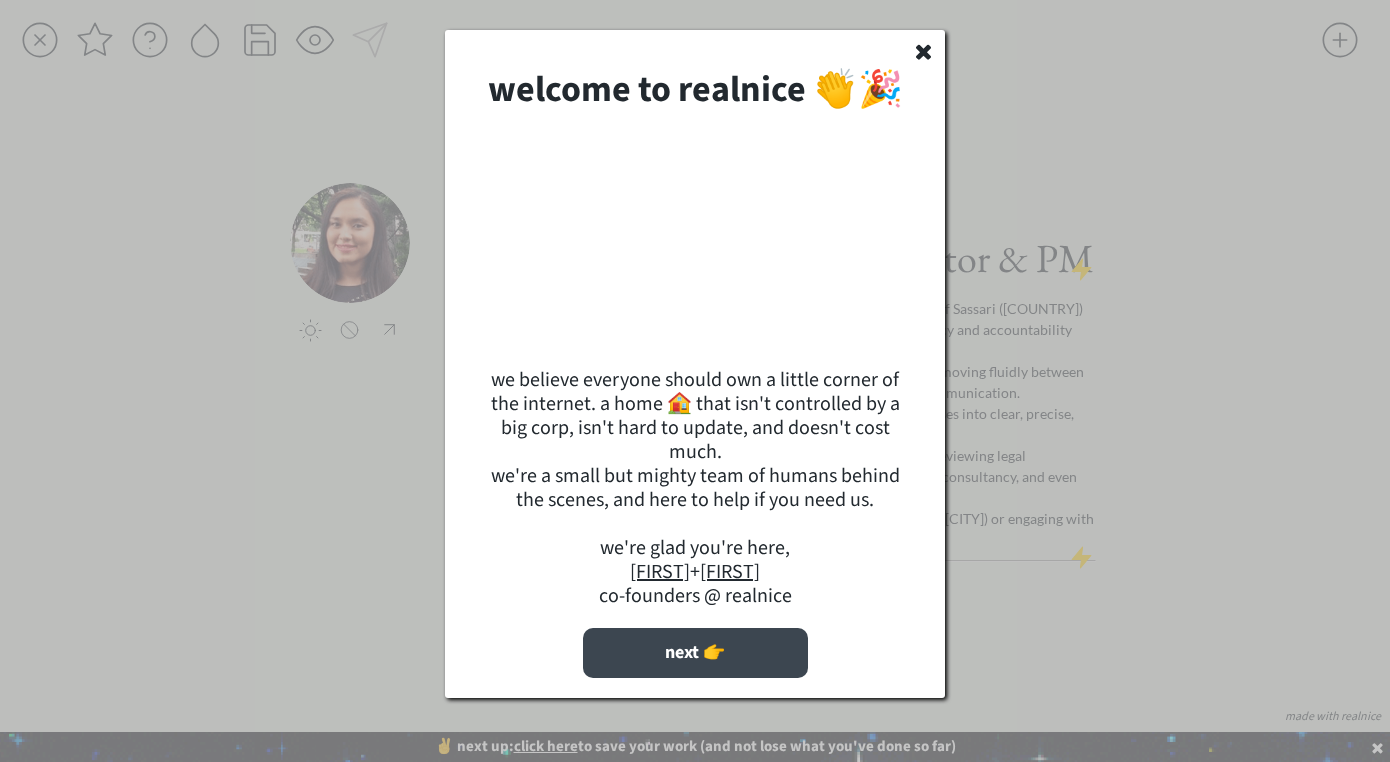 click on "next 👉" at bounding box center [695, 653] 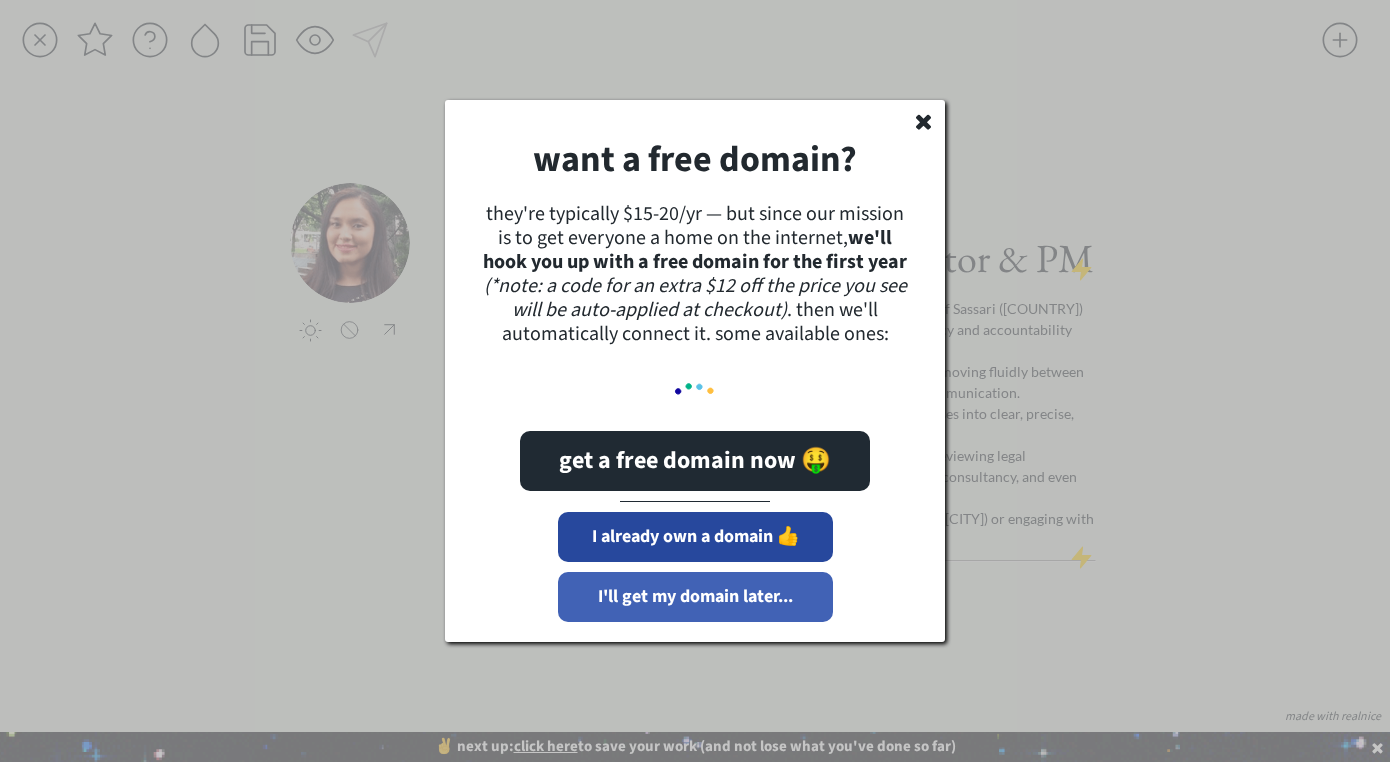 click on "I'll get my domain later..." at bounding box center [695, 597] 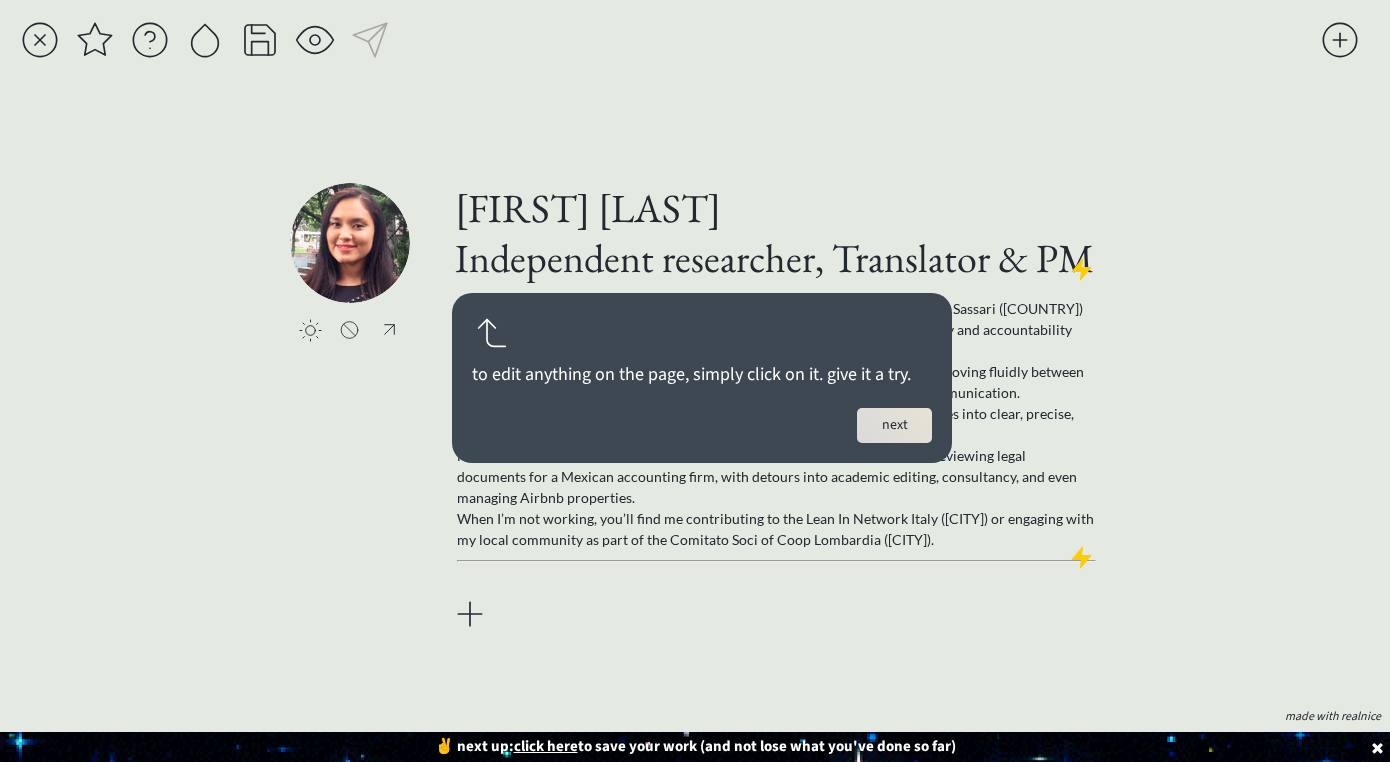 click on "next" at bounding box center [894, 425] 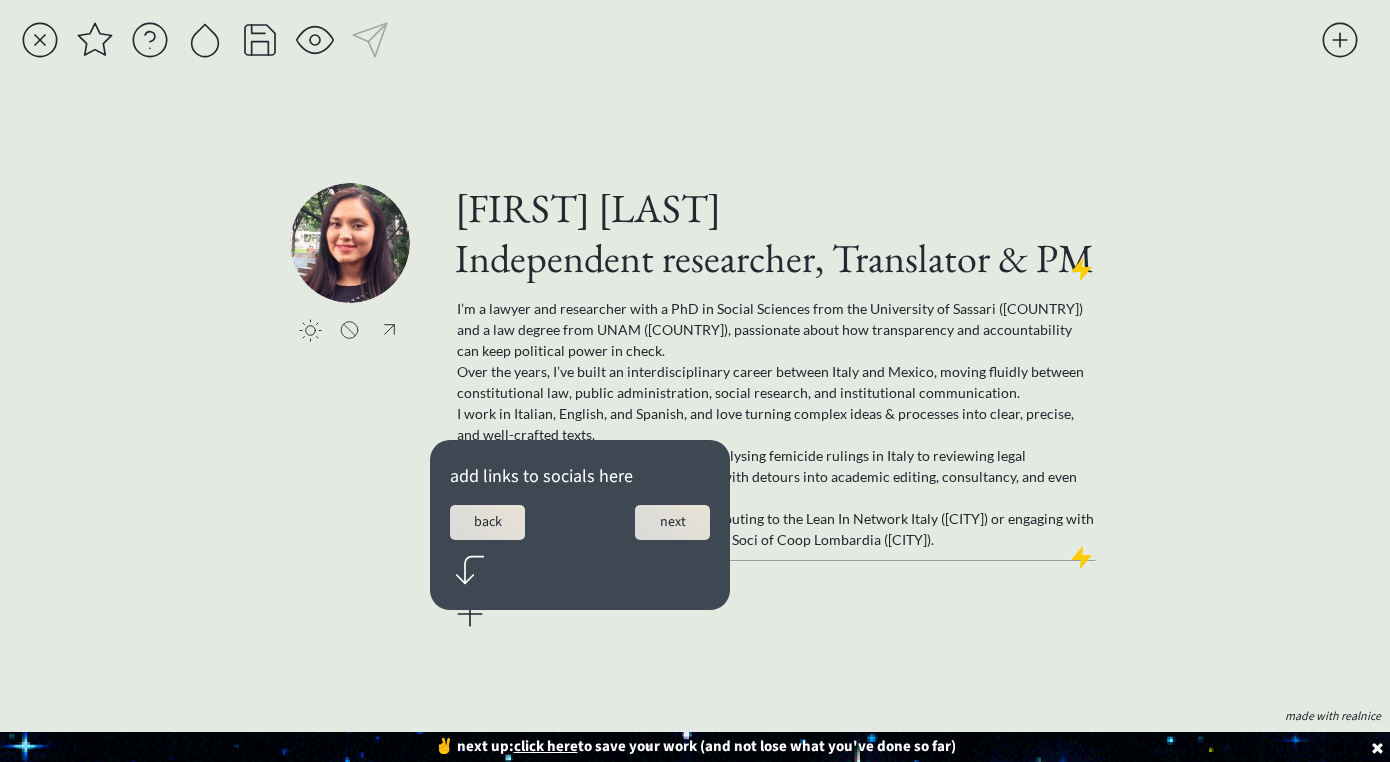 click on "click to upload a picture [FIRST] [LAST]  Independent researcher, Translator & PM I’m a lawyer and researcher with a PhD in Social Sciences from the University of Sassari ([COUNTRY]) and a law degree from UNAM ([COUNTRY]), passionate about how transparency and accountability can keep political power in check. Over the years, I’ve built an interdisciplinary career between Italy and Mexico, moving fluidly between constitutional law, public administration, social research, and institutional communication. I work in Italian, English, and Spanish, and love turning complex ideas & processes into clear, precise, and well-crafted texts. My professional path has taken me from analysing femicide rulings in Italy to reviewing legal documents for a Mexican accounting firm, with detours into academic editing, consultancy, and even managing Airbnb properties." at bounding box center [695, 408] 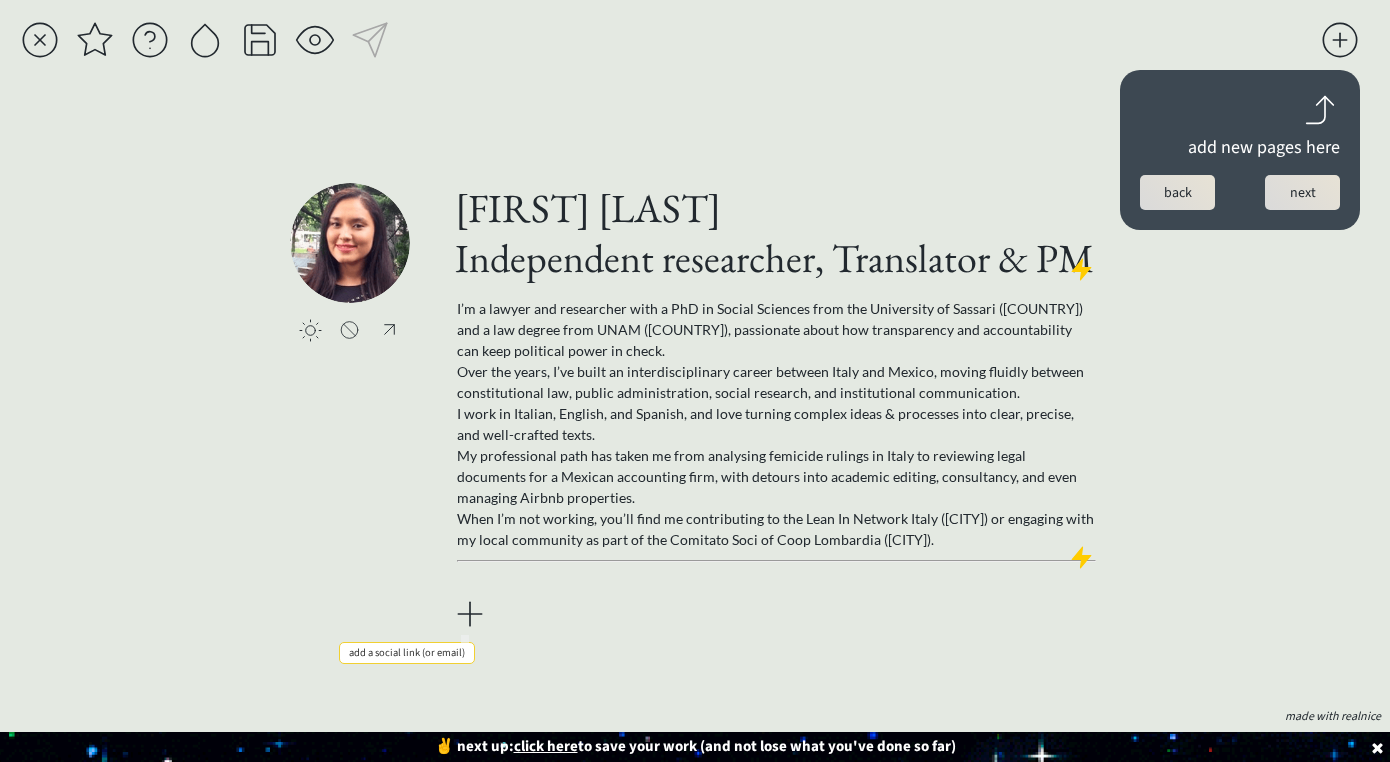 click at bounding box center [470, 614] 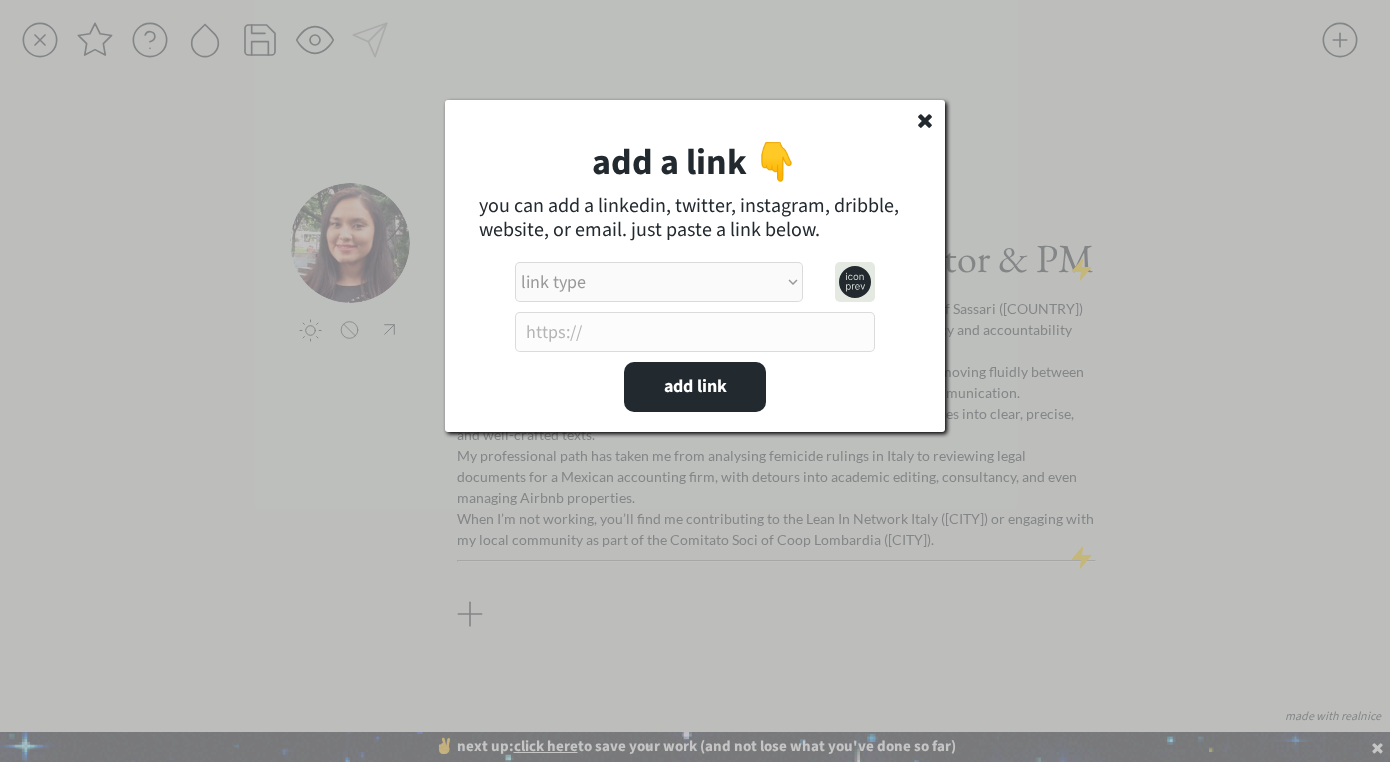 click at bounding box center (695, 332) 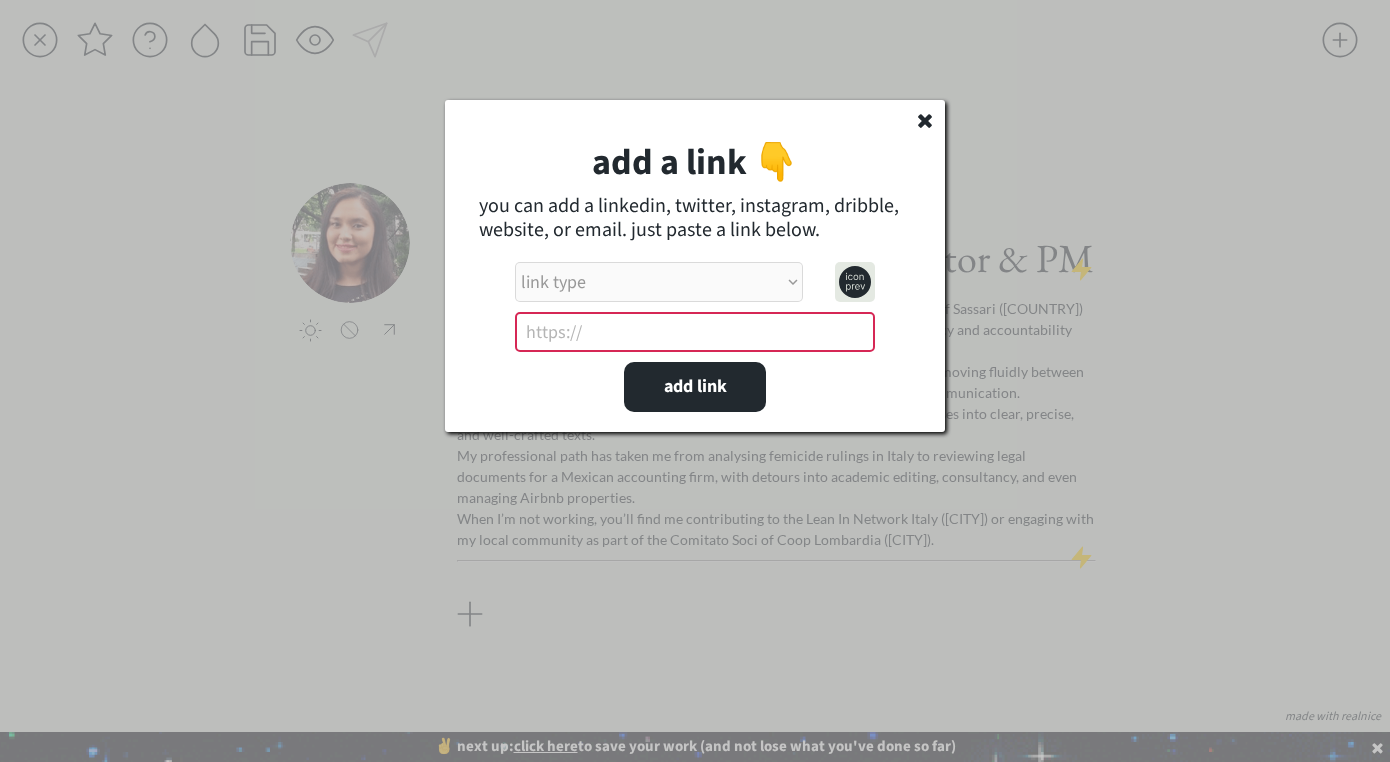 paste on "https://www.[SOCIAL_MEDIA]/in/[USERNAME]/" 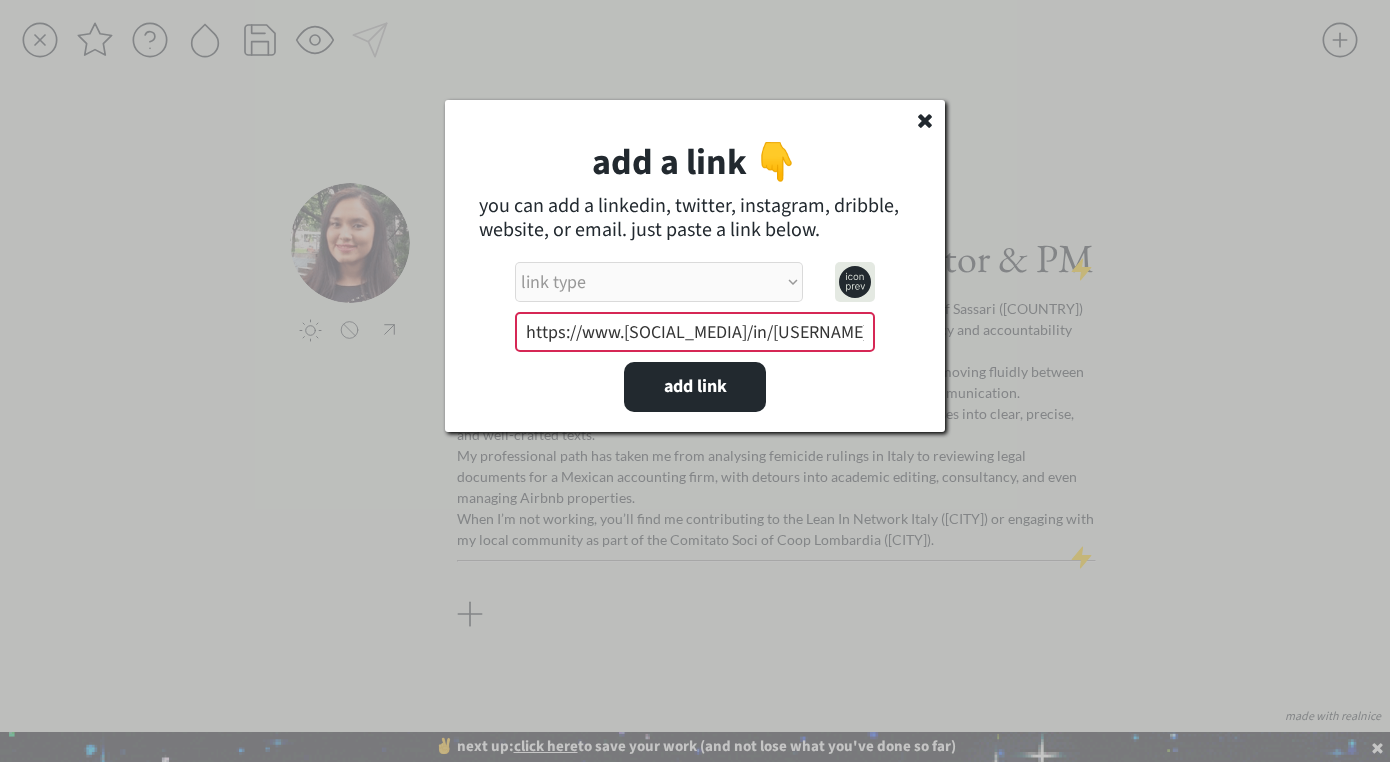 type on "https://www.[SOCIAL_MEDIA]/in/[USERNAME]/" 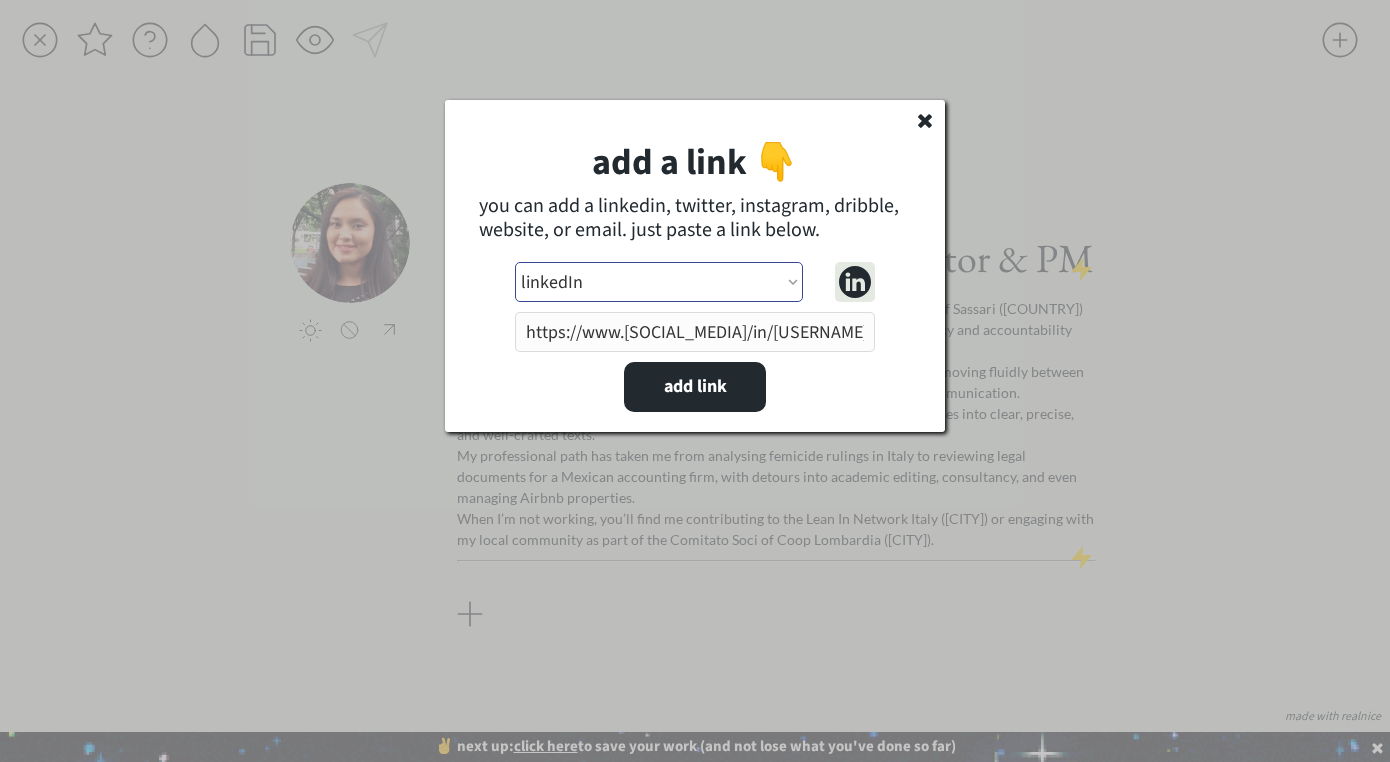 select on ""linkedin"" 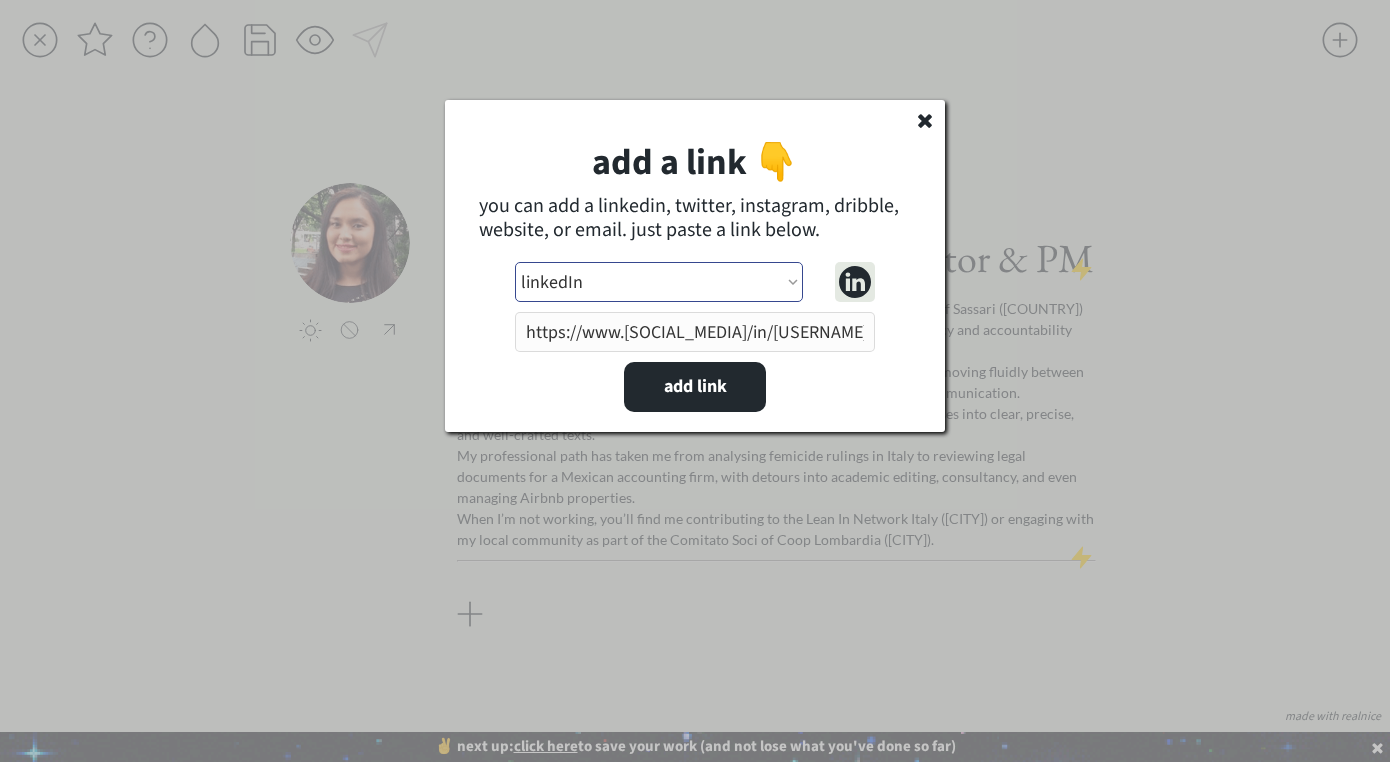 click on "linkedIn" at bounding box center (0, 0) 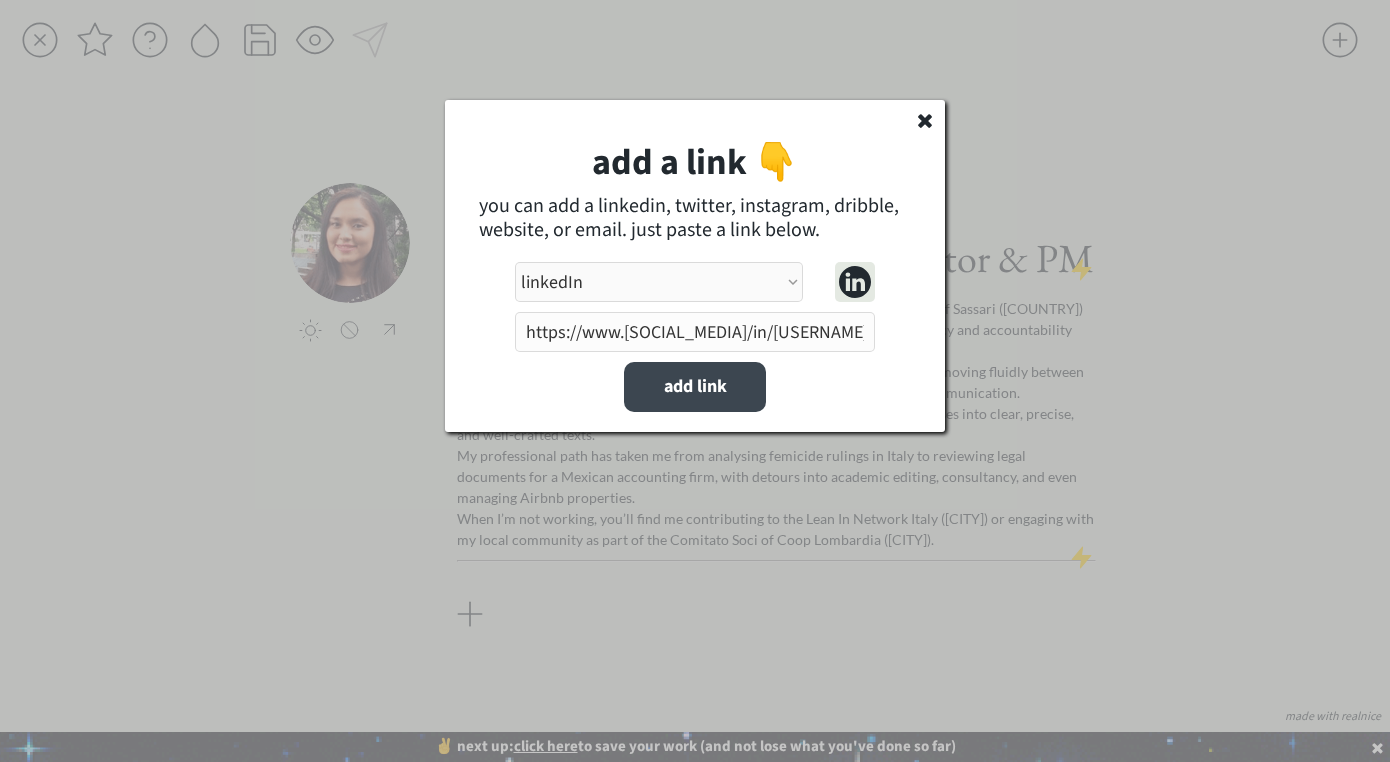 click on "add link" at bounding box center [695, 387] 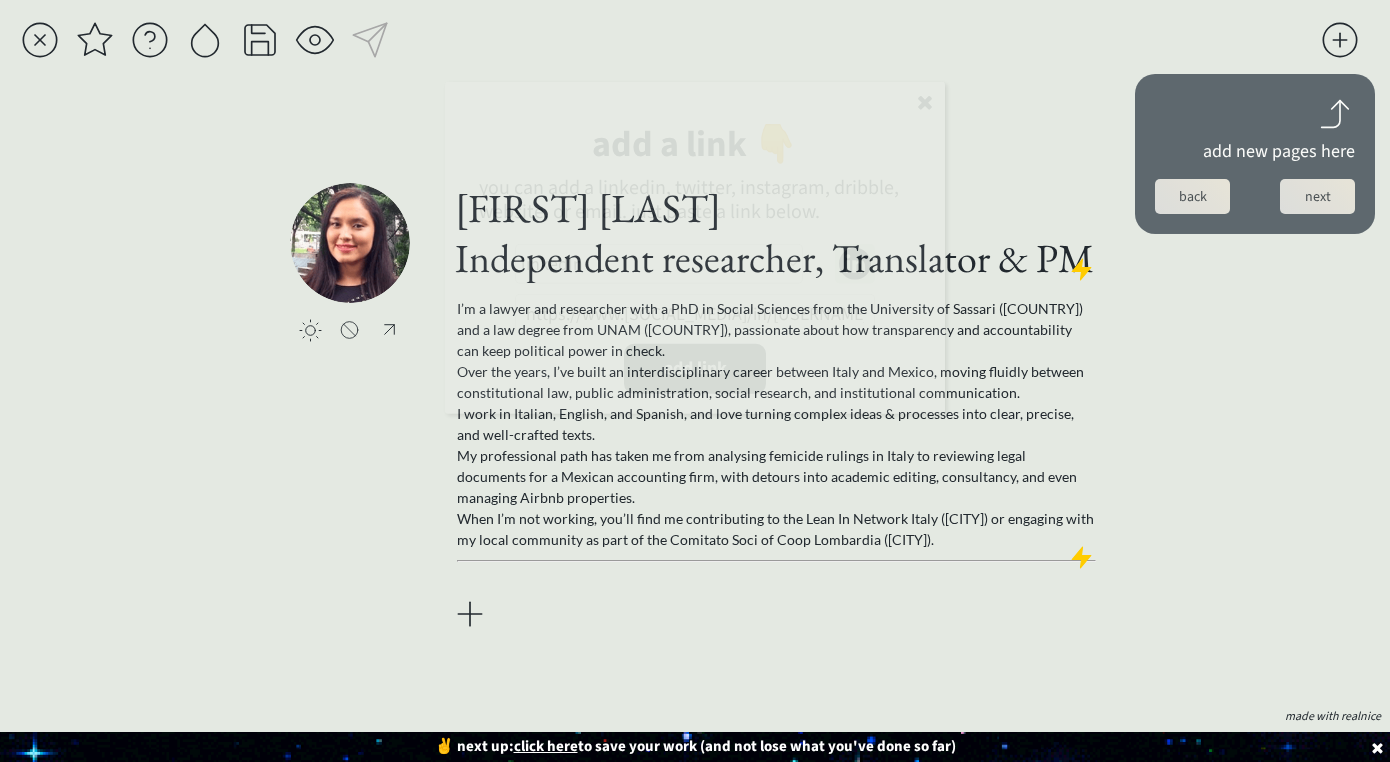 type 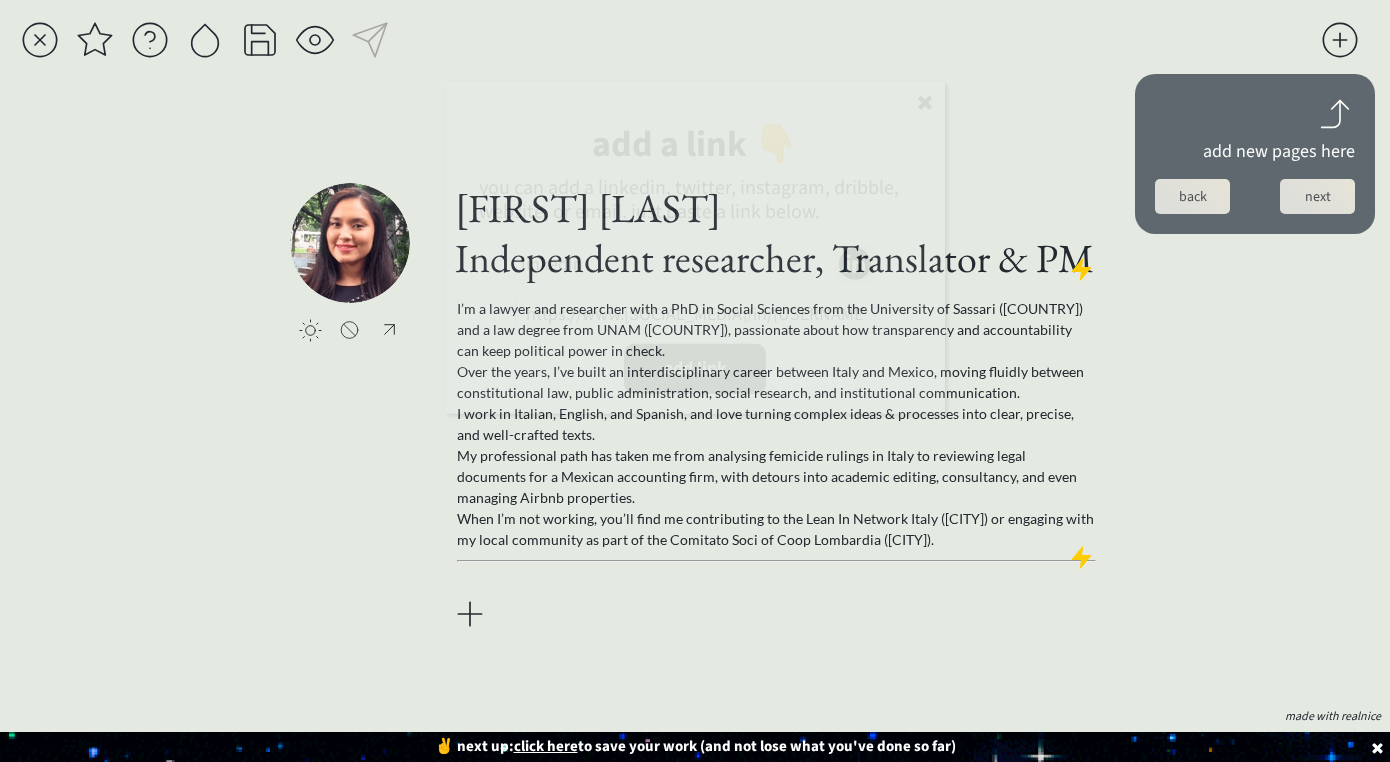 select on ""PLACEHOLDER_1427118222253"" 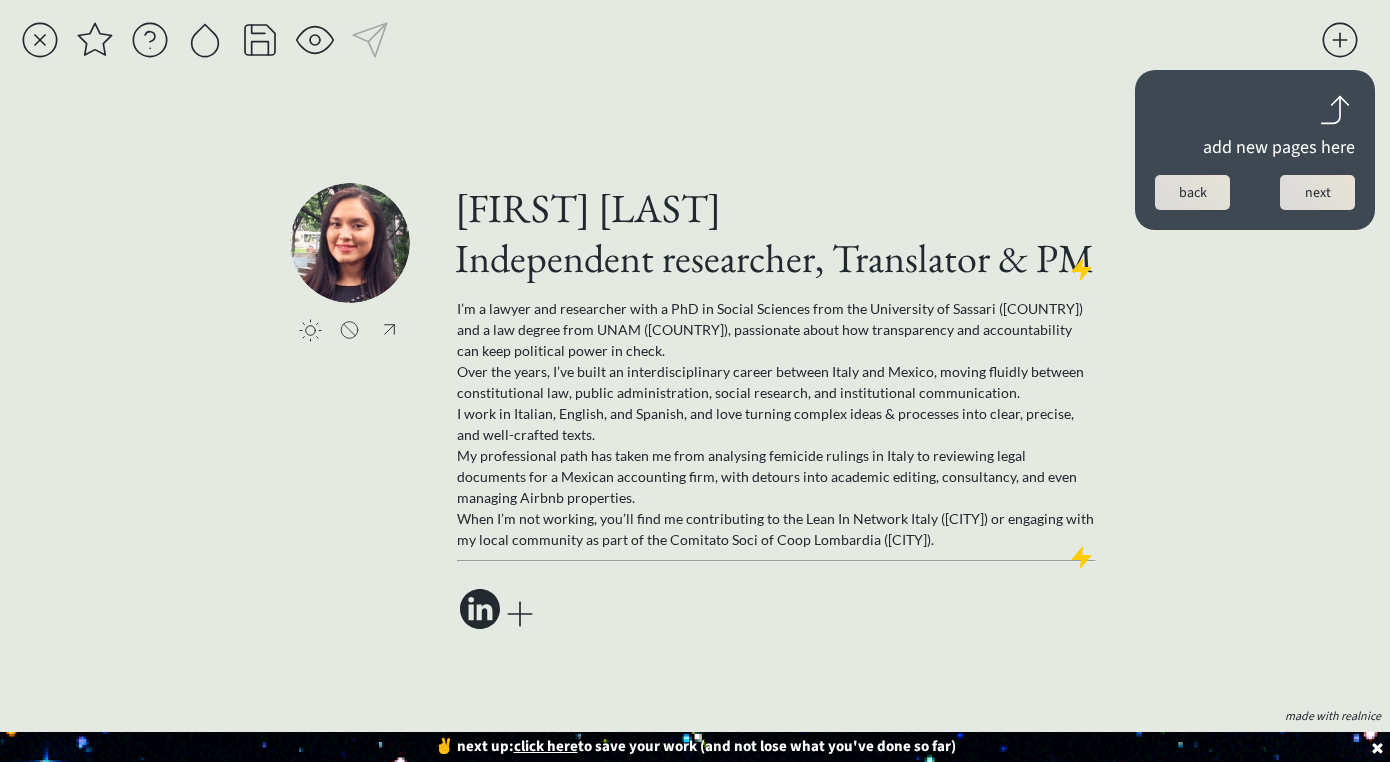 click on "saving... click to upload a picture [FIRST] [LAST]  Independent researcher, Translator & PM I’m a lawyer and researcher with a PhD in Social Sciences from the University of Sassari ([COUNTRY]) and a law degree from UNAM ([COUNTRY]), passionate about how transparency and accountability can keep political power in check. Over the years, I’ve built an interdisciplinary career between Italy and Mexico, moving fluidly between constitutional law, public administration, social research, and institutional communication. I work in Italian, English, and Spanish, and love turning complex ideas & processes into clear, precise, and well-crafted texts. My professional path has taken me from analysing femicide rulings in Italy to reviewing legal documents for a Mexican accounting firm, with detours into academic editing, consultancy, and even managing Airbnb properties. made with realnice" 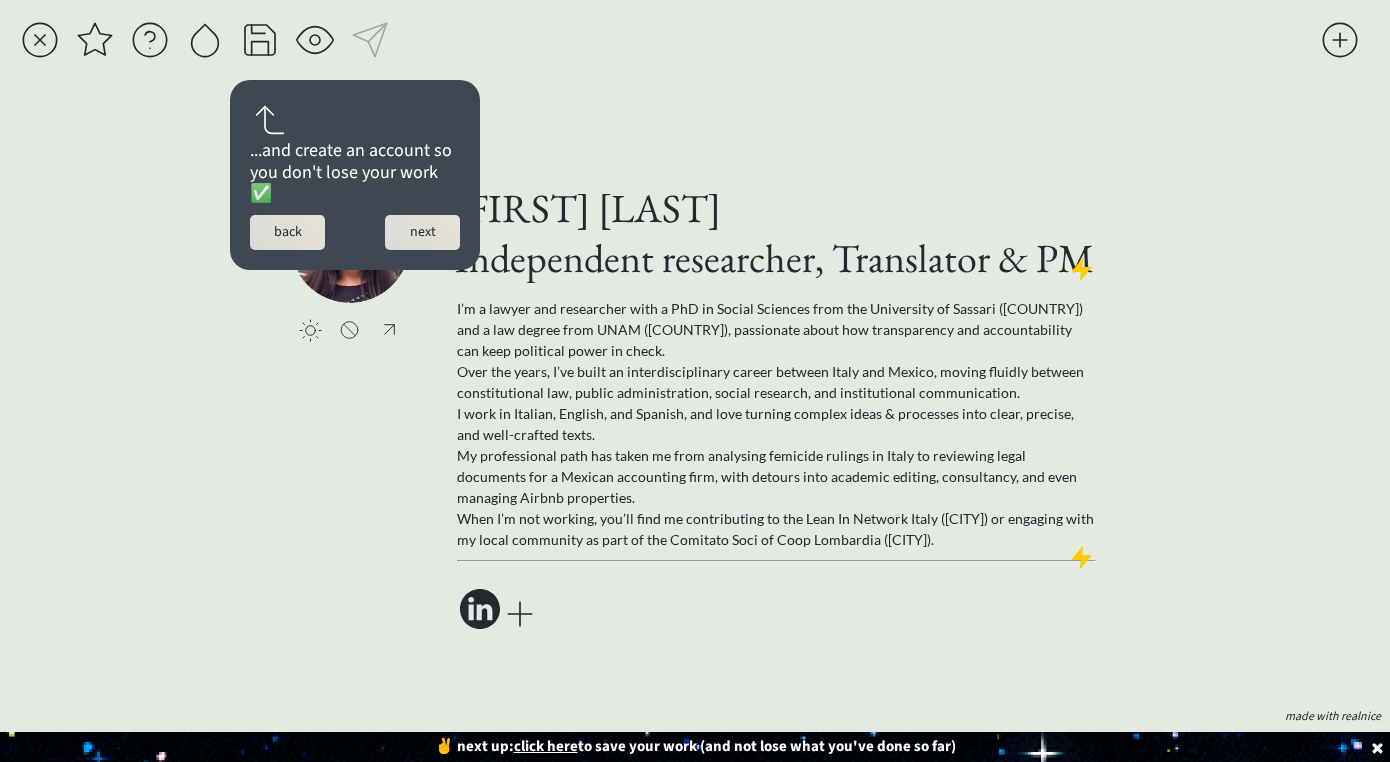 click at bounding box center [260, 40] 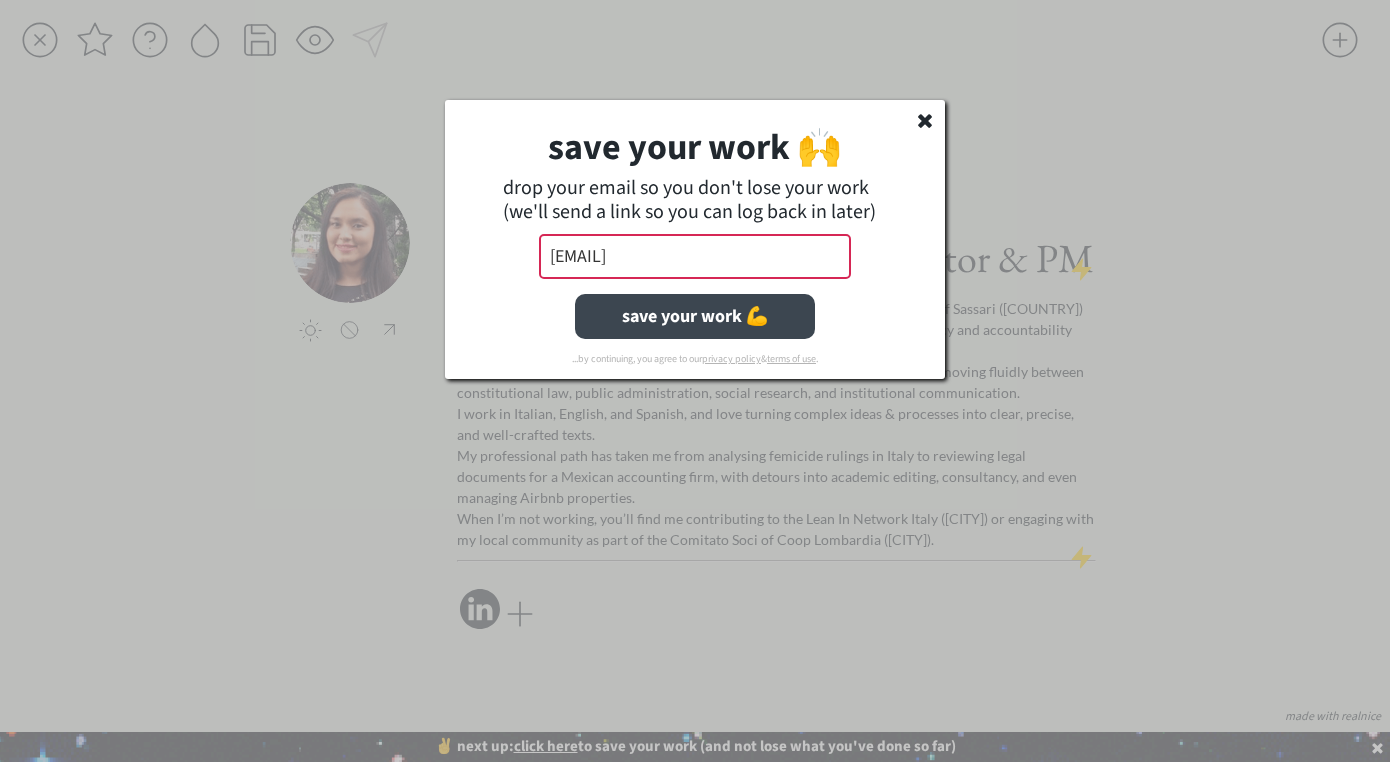 type on "[EMAIL]" 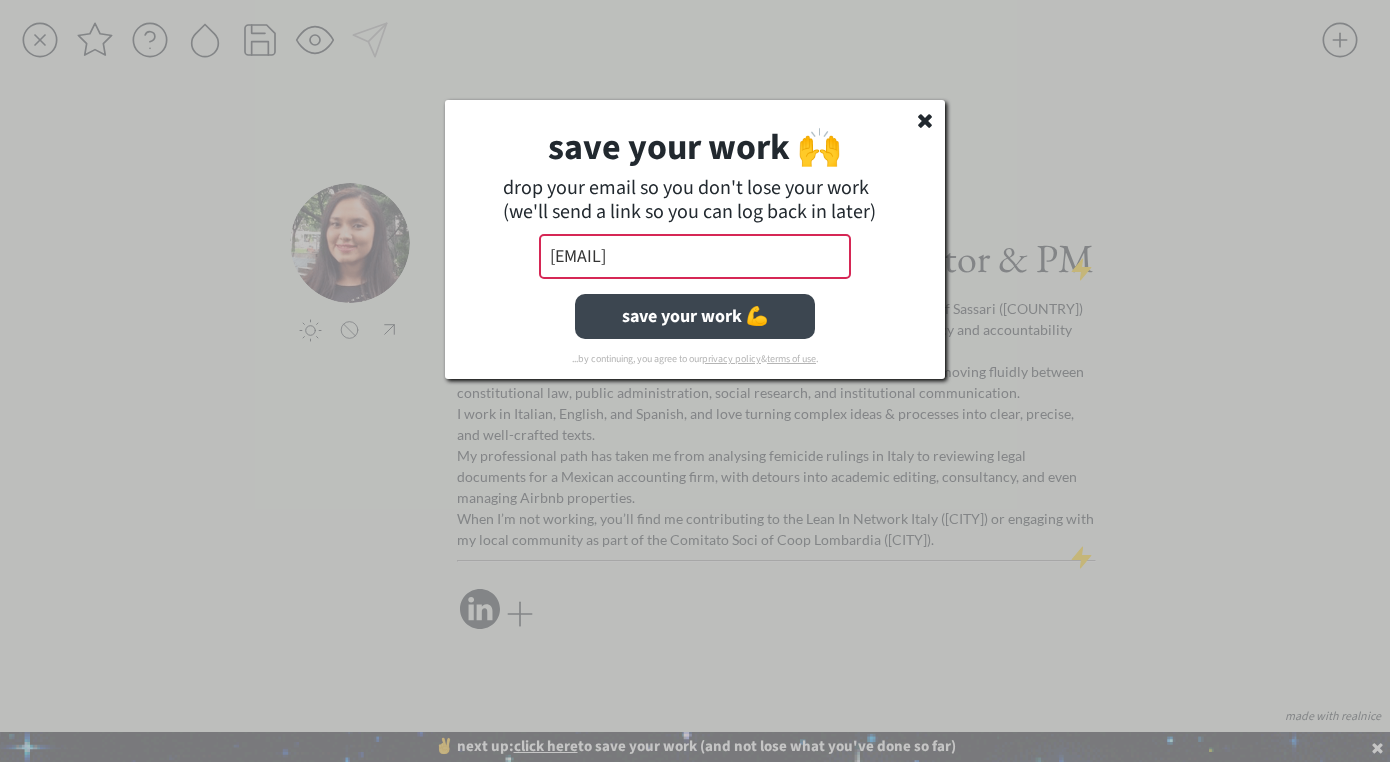 click on "save your work 💪" at bounding box center [695, 316] 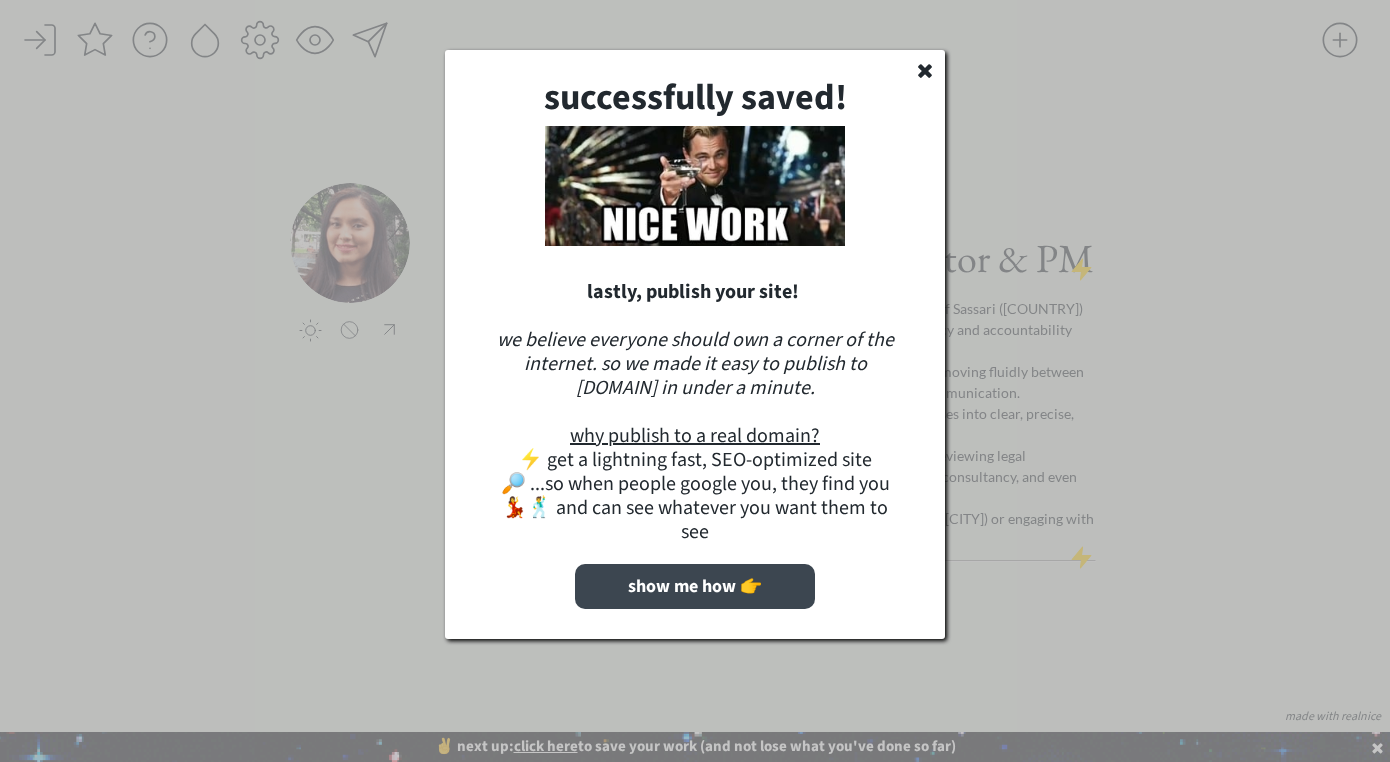 click on "show me how 👉" at bounding box center (695, 586) 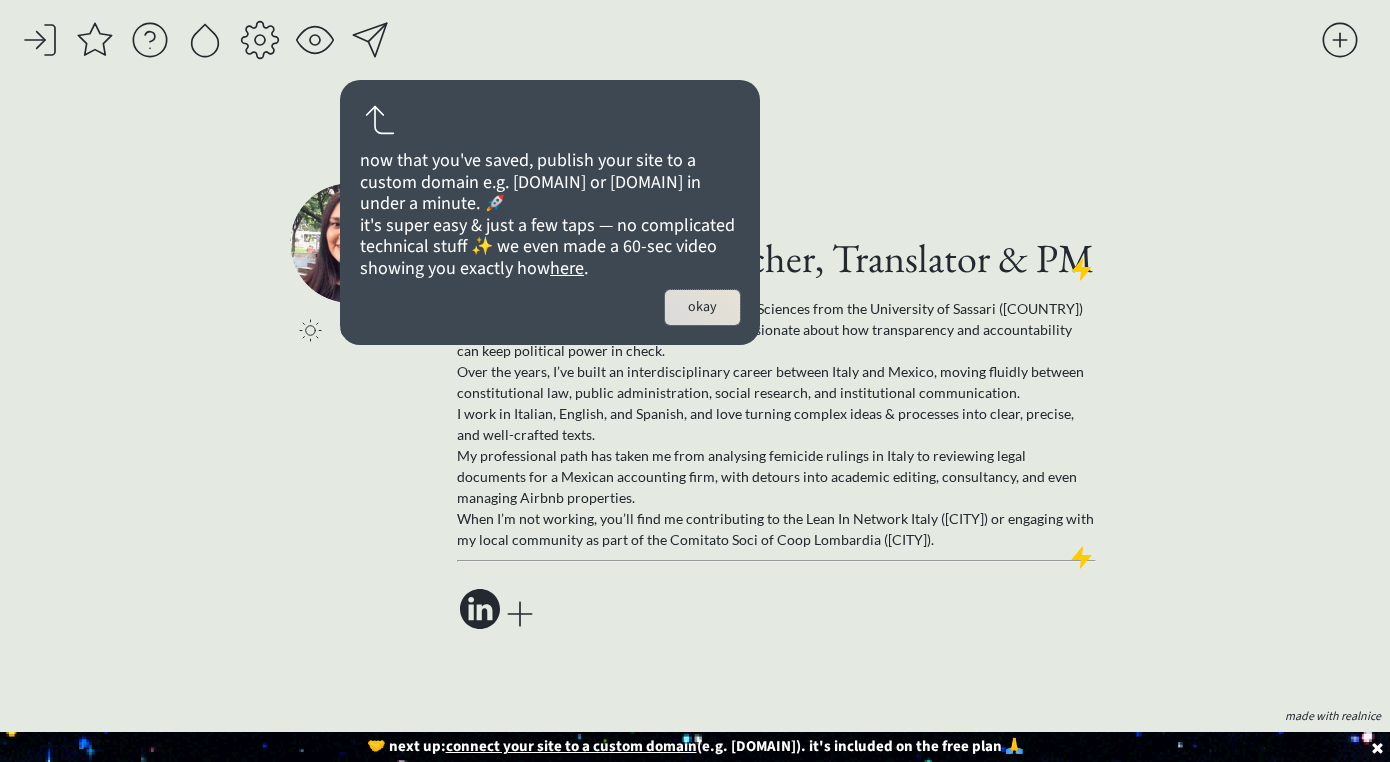 click on "okay" at bounding box center [702, 307] 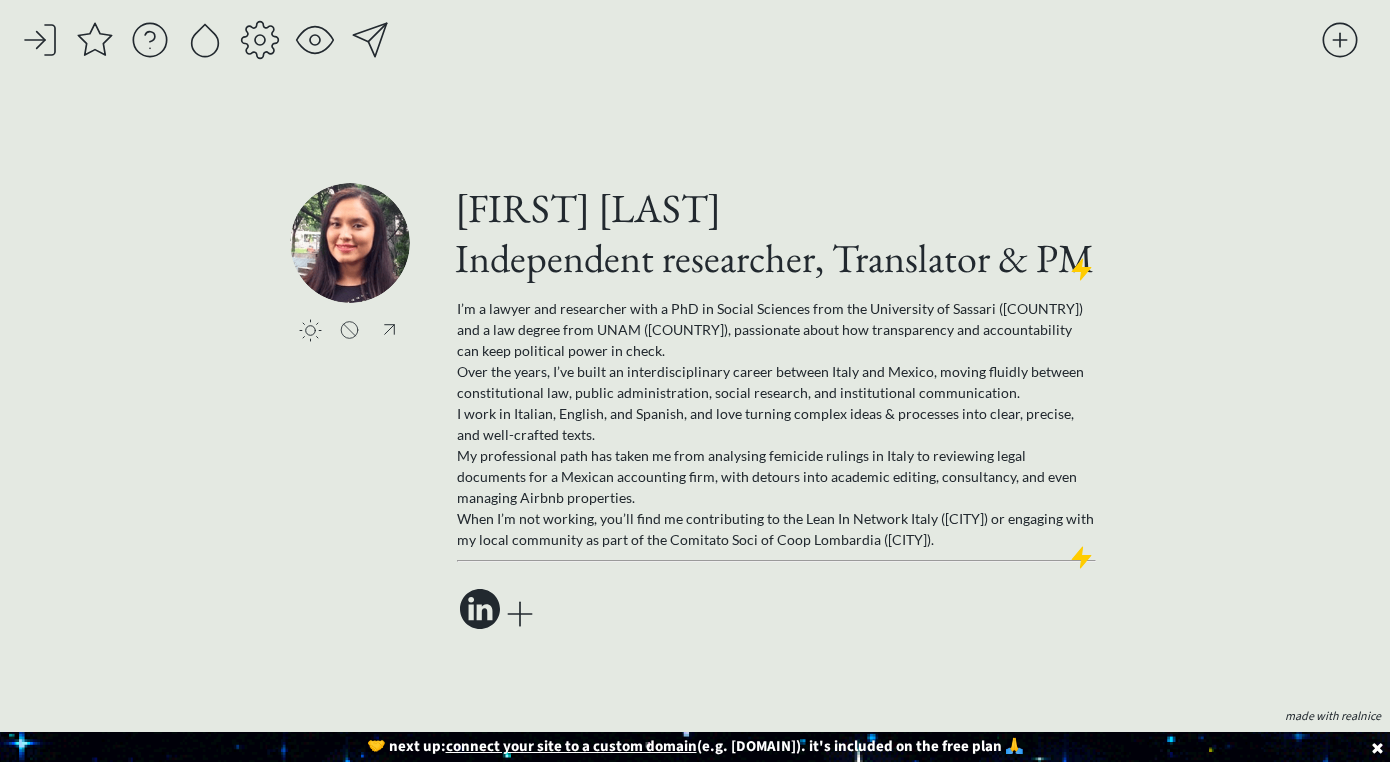 click on "saving... click to upload a picture [FIRST] [LAST]  Independent researcher, Translator & PM I’m a lawyer and researcher with a PhD in Social Sciences from the University of Sassari ([COUNTRY]) and a law degree from UNAM ([COUNTRY]), passionate about how transparency and accountability can keep political power in check. Over the years, I’ve built an interdisciplinary career between Italy and Mexico, moving fluidly between constitutional law, public administration, social research, and institutional communication. I work in Italian, English, and Spanish, and love turning complex ideas & processes into clear, precise, and well-crafted texts. My professional path has taken me from analysing femicide rulings in Italy to reviewing legal documents for a Mexican accounting firm, with detours into academic editing, consultancy, and even managing Airbnb properties. made with realnice" 